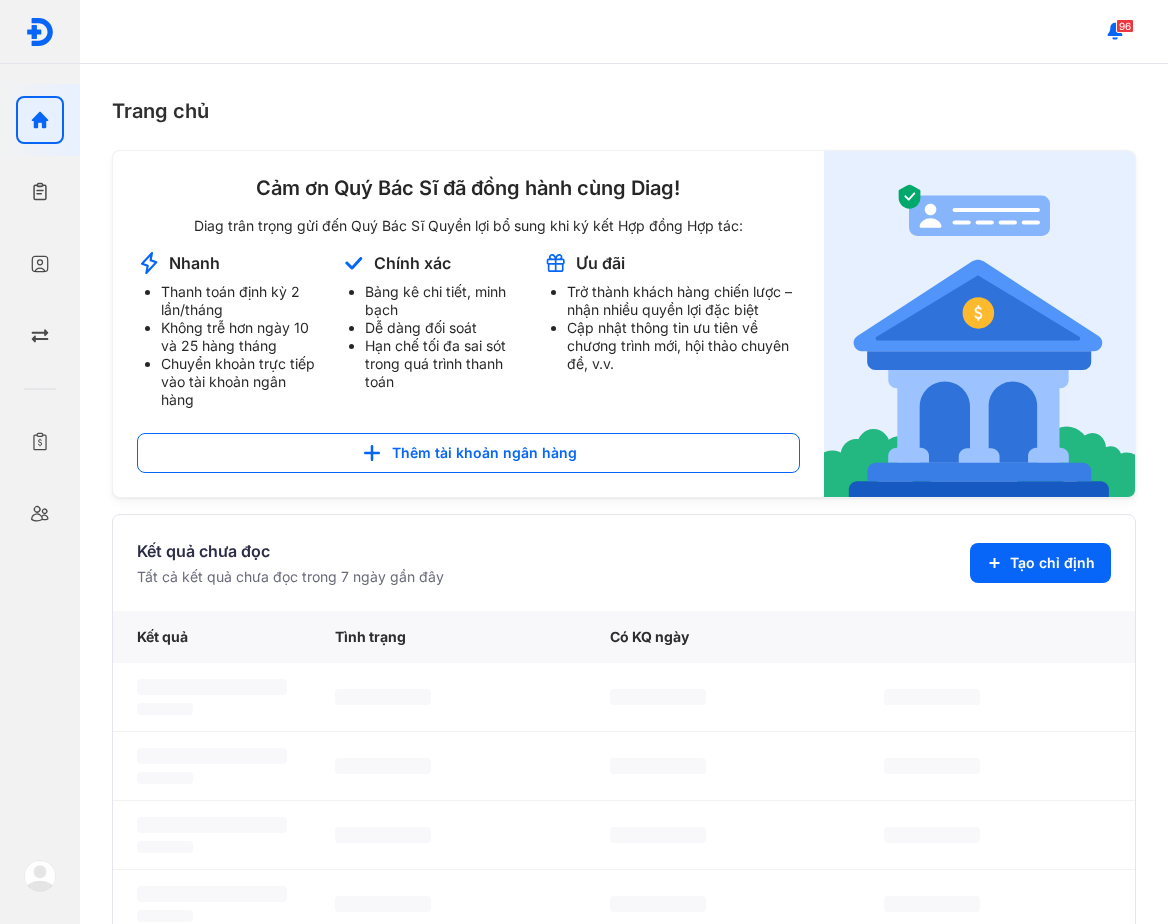 scroll, scrollTop: 0, scrollLeft: 0, axis: both 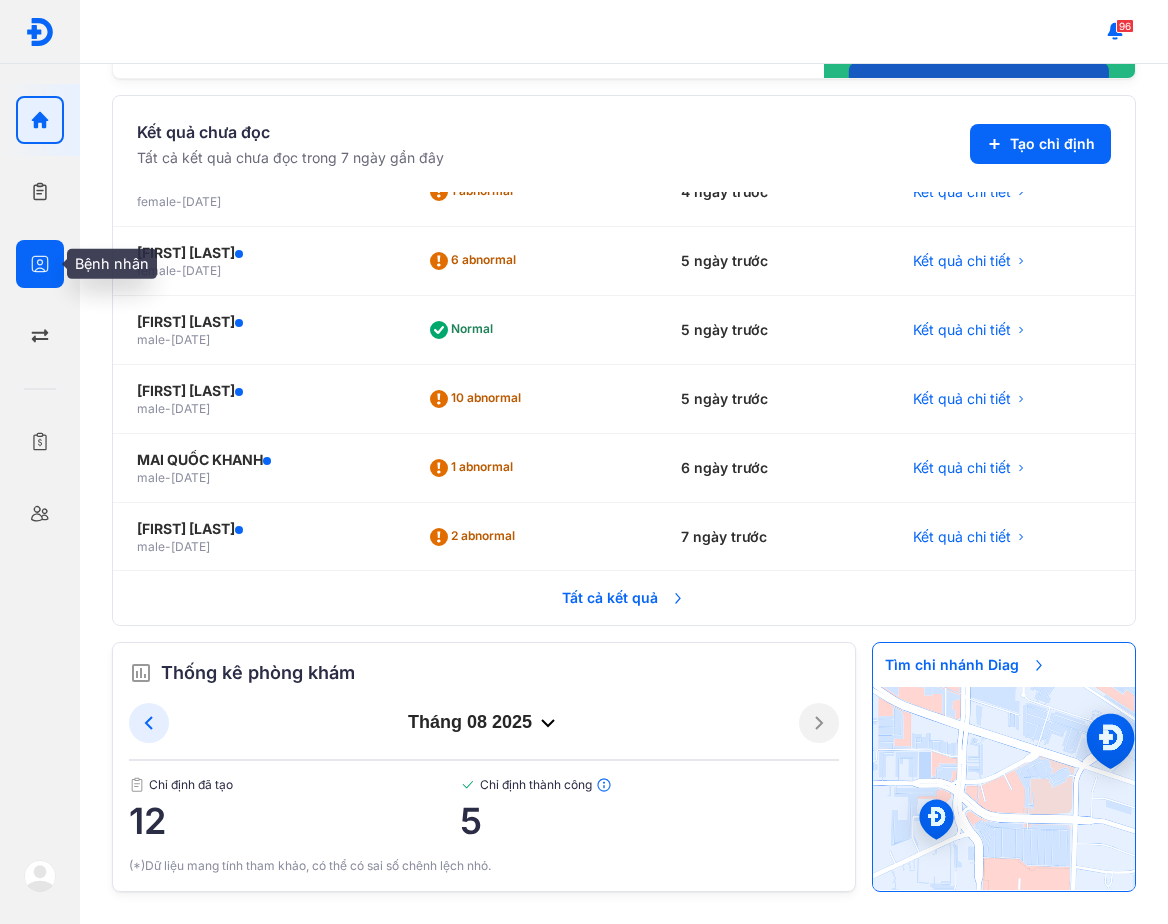 drag, startPoint x: 20, startPoint y: 272, endPoint x: 34, endPoint y: 272, distance: 14 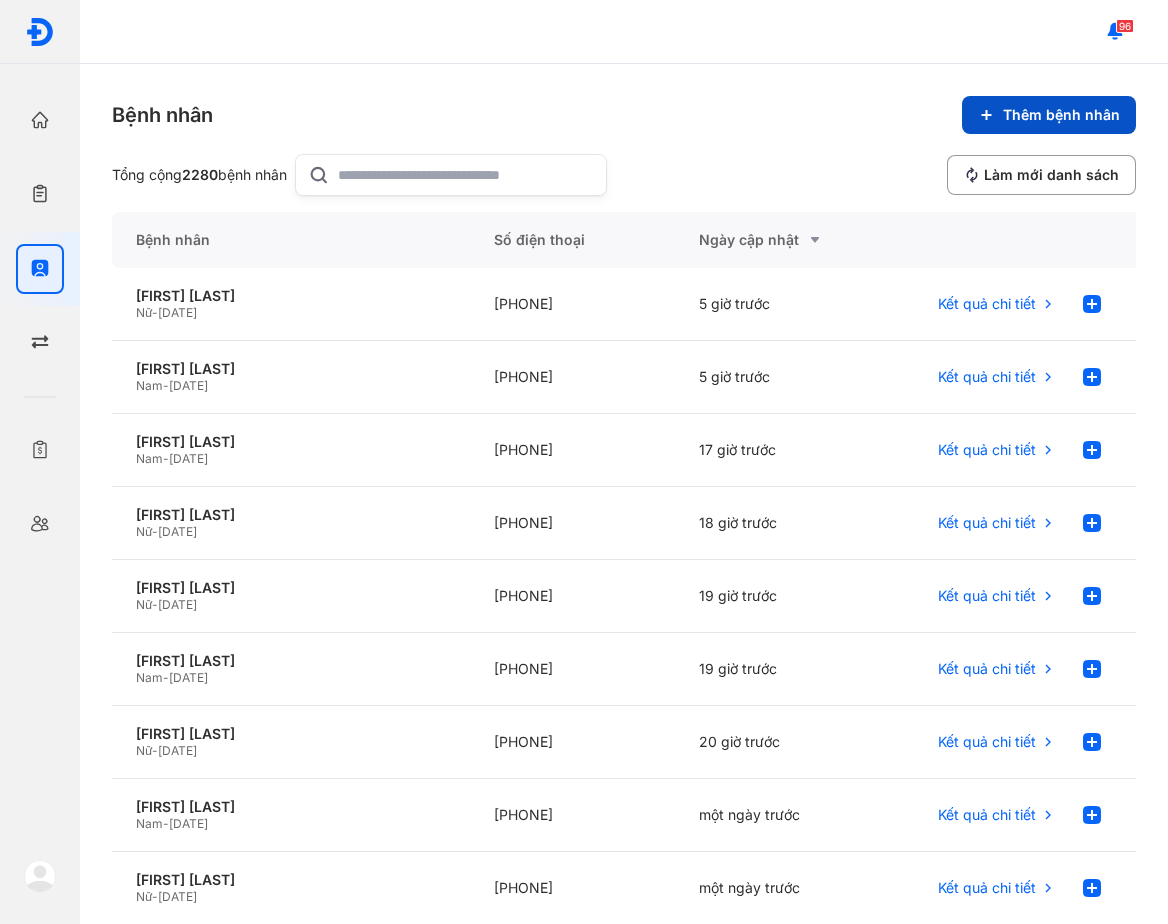 click on "Thêm bệnh nhân" 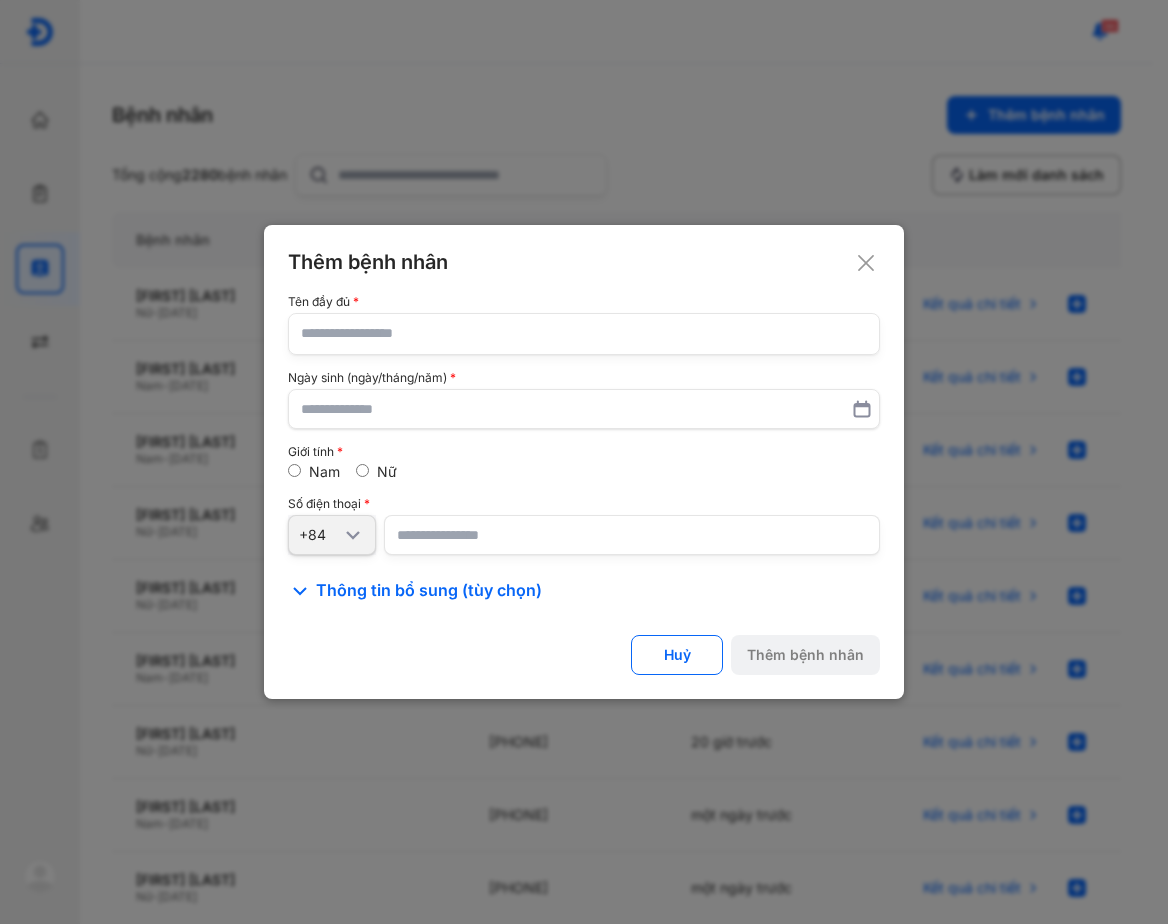 click 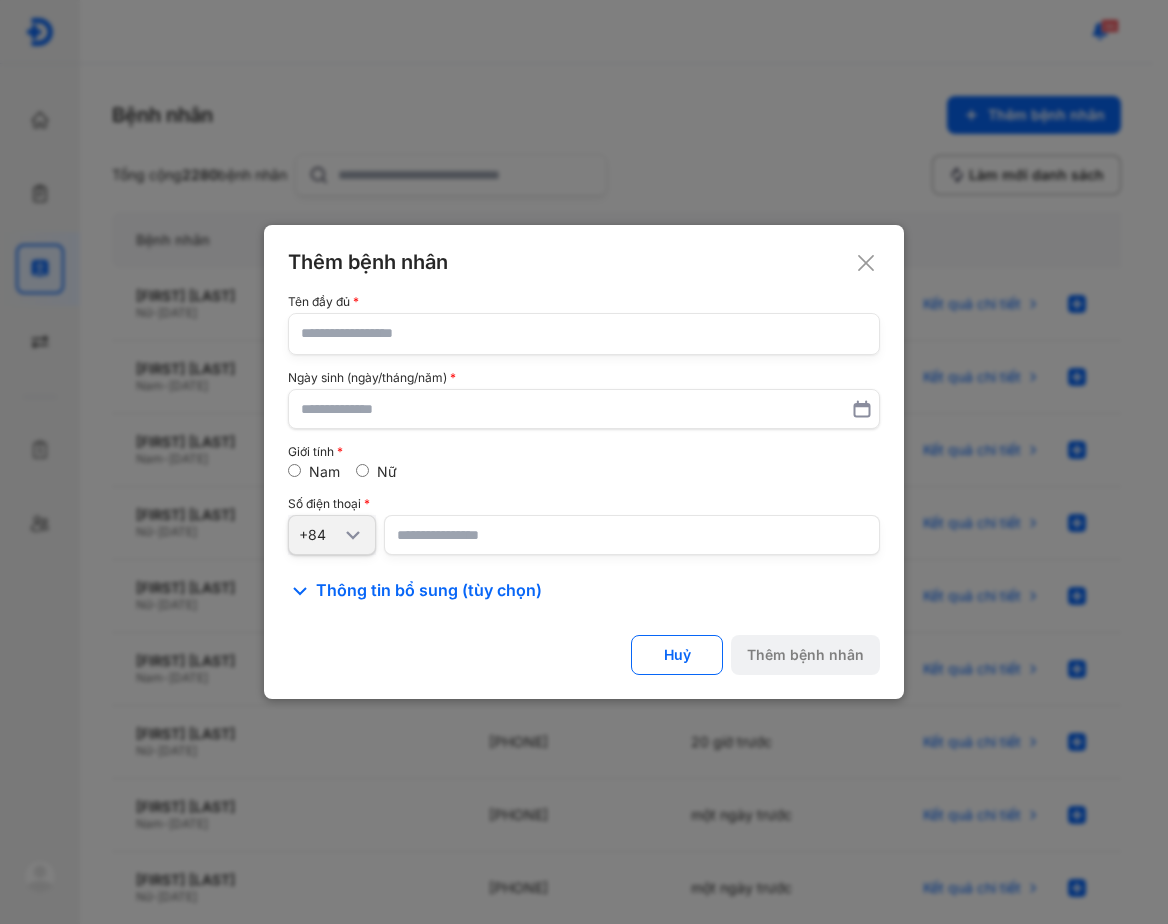 click on "Tên đầy đủ Ngày sinh (ngày/tháng/năm) Giới tính Nam Nữ Số điện thoại +84" 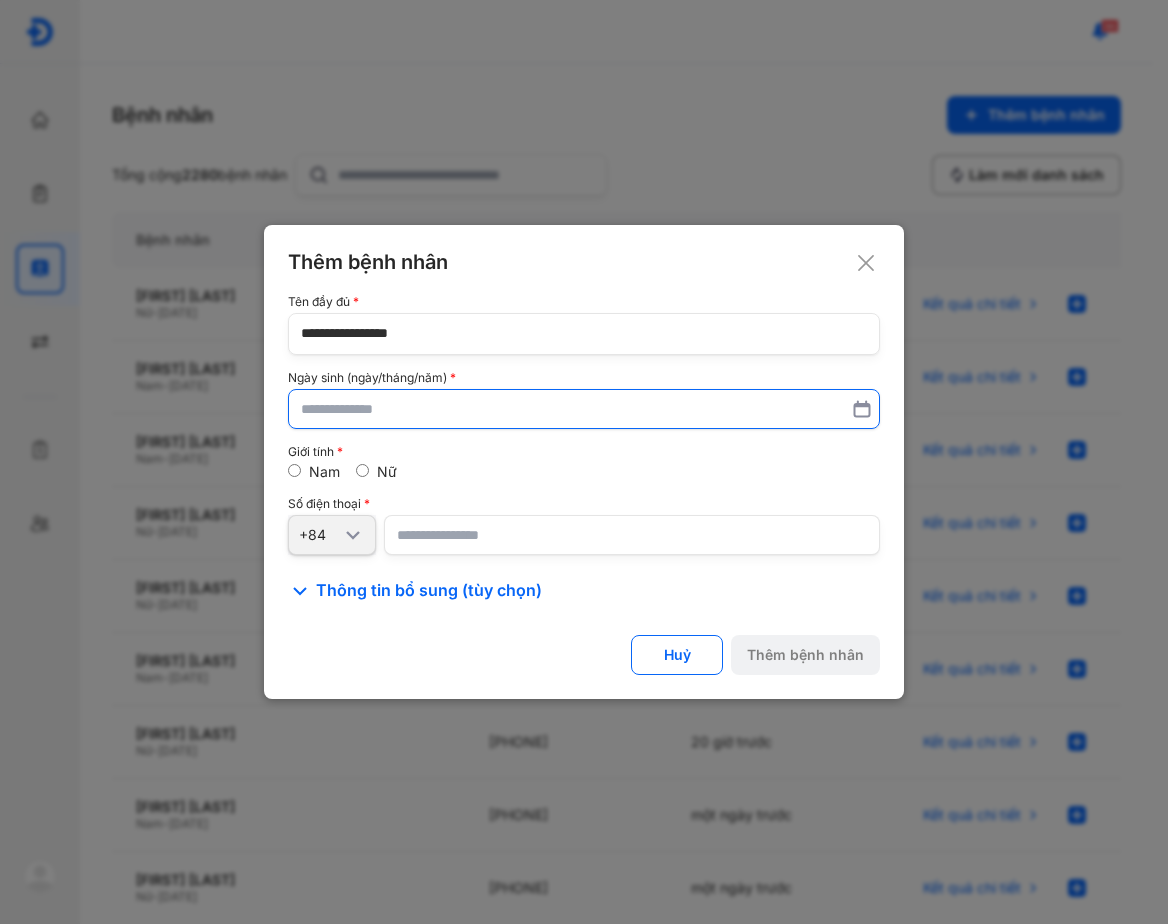 type on "**********" 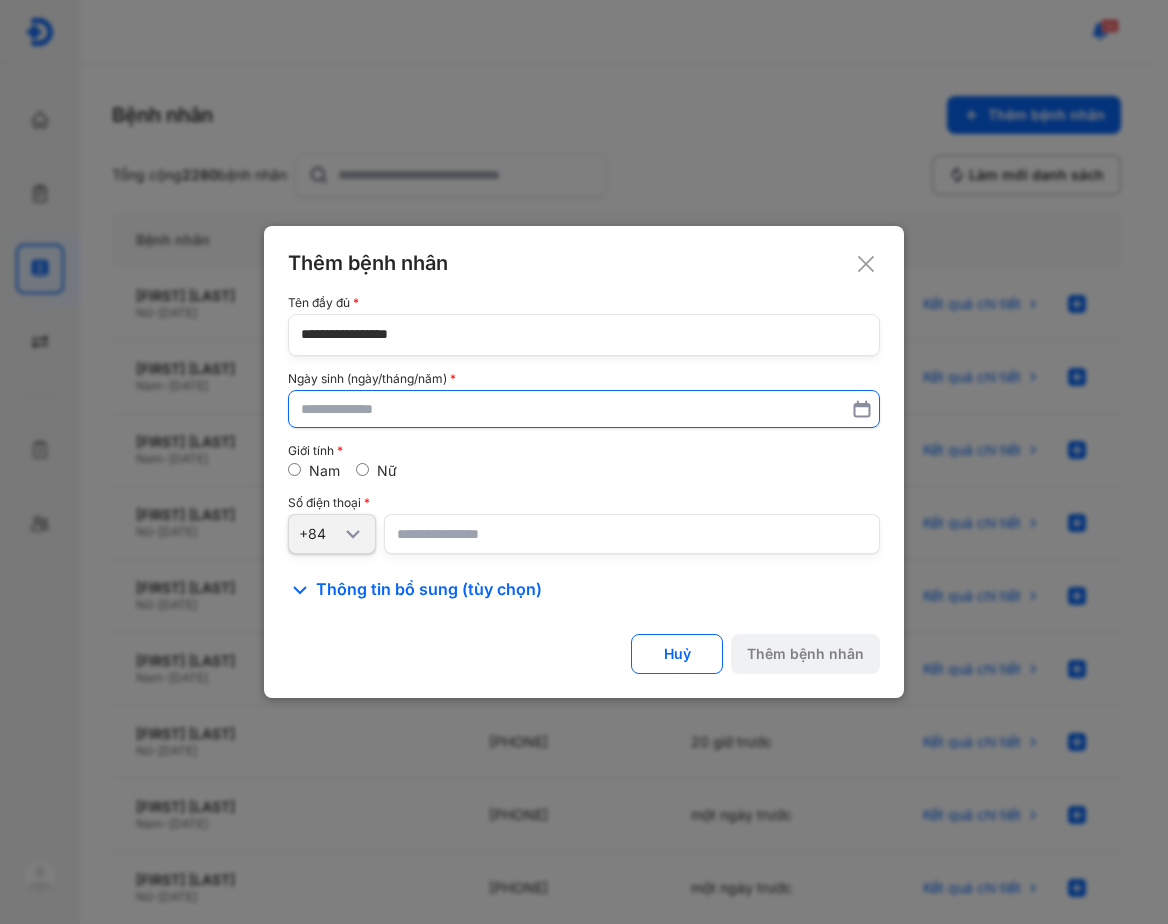 click at bounding box center (584, 409) 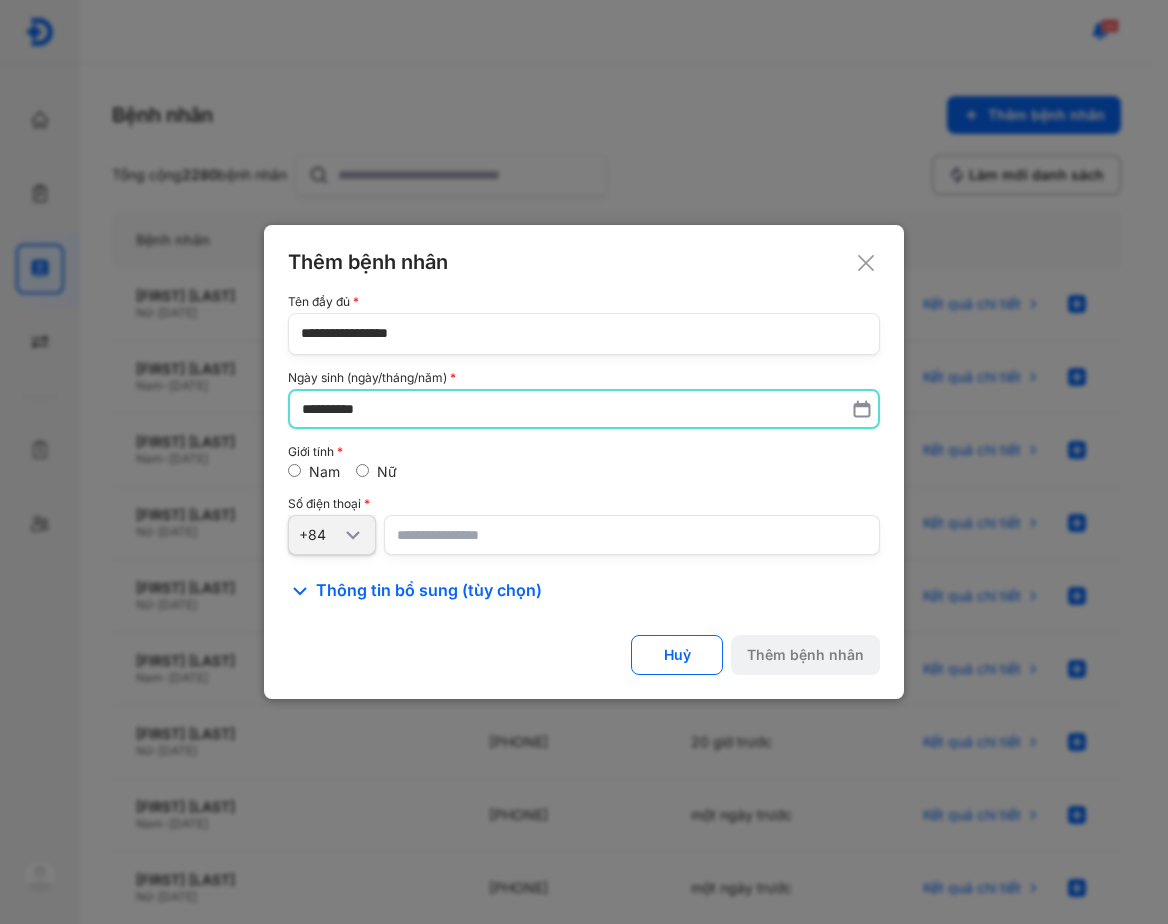 type on "**********" 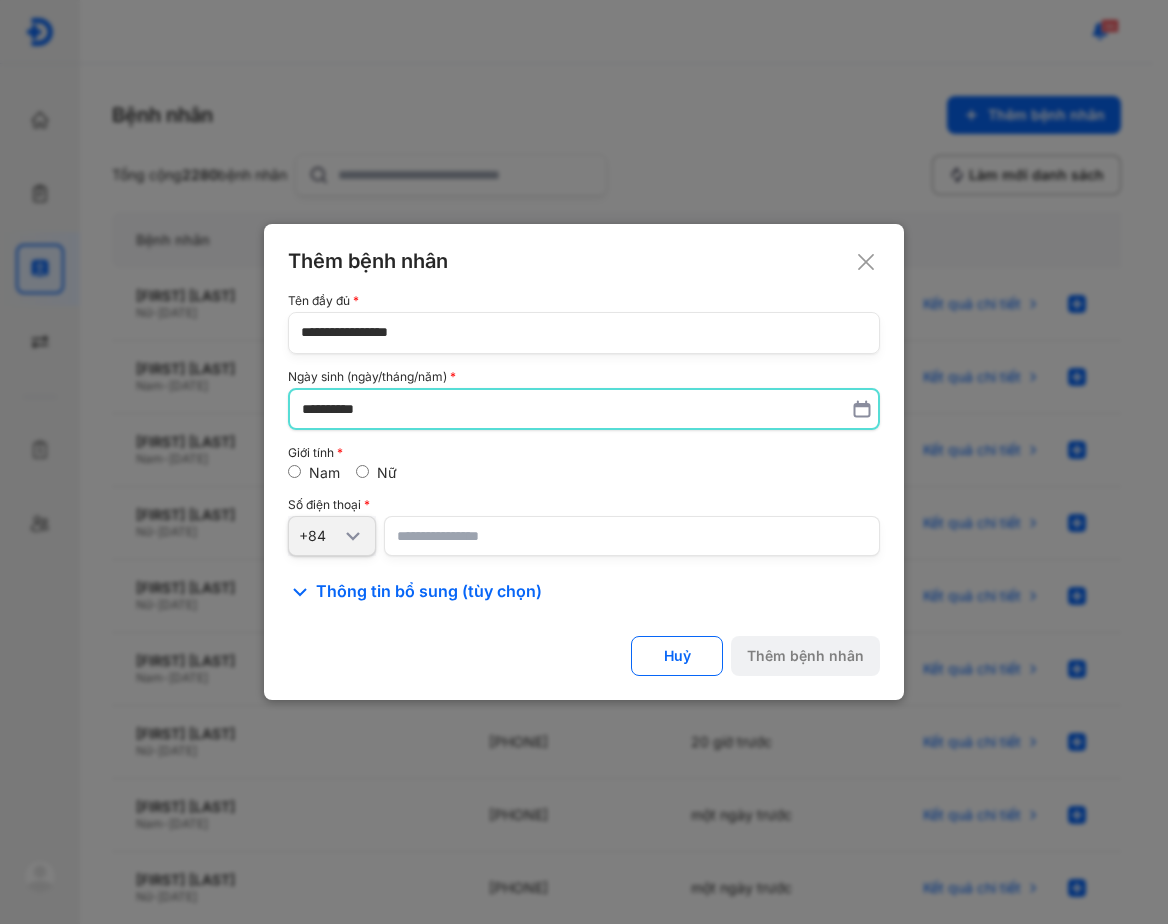click at bounding box center [632, 536] 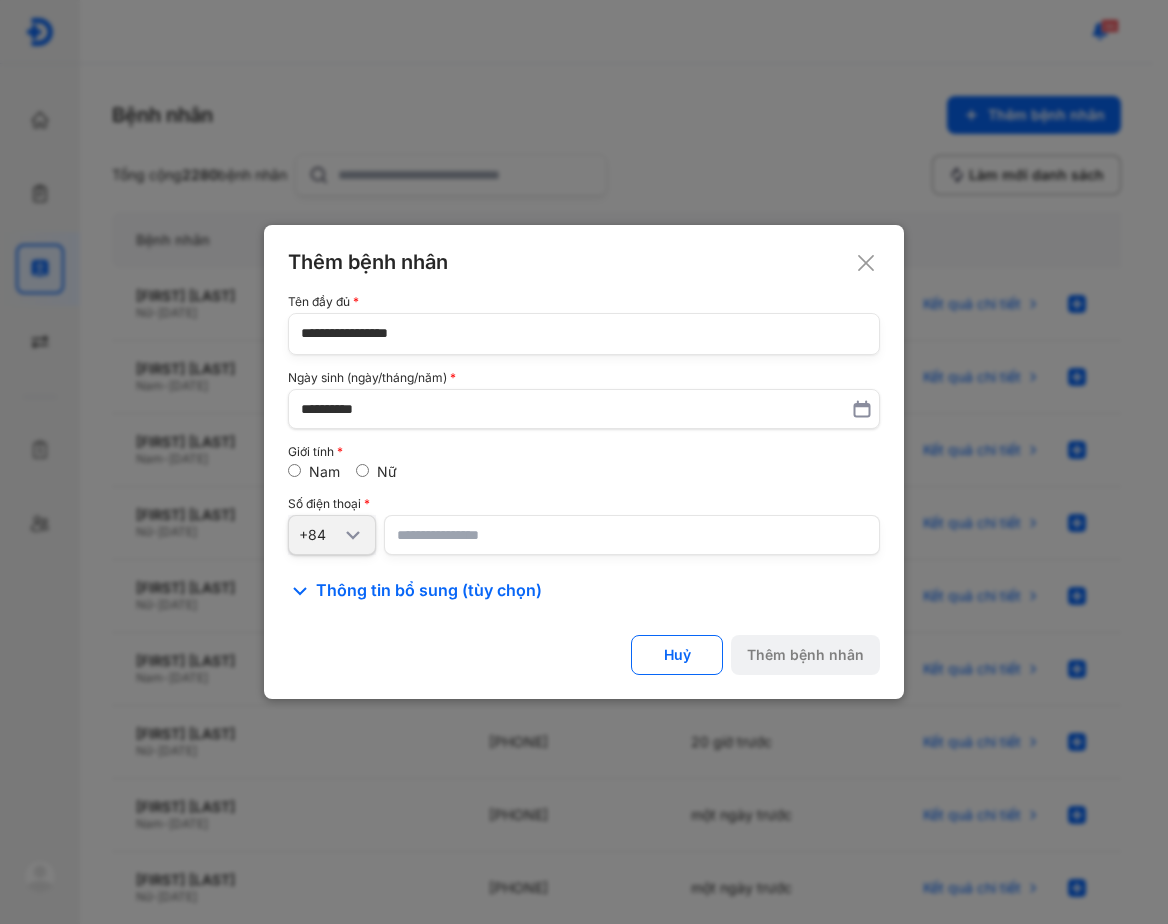 drag, startPoint x: 670, startPoint y: 520, endPoint x: 668, endPoint y: 531, distance: 11.18034 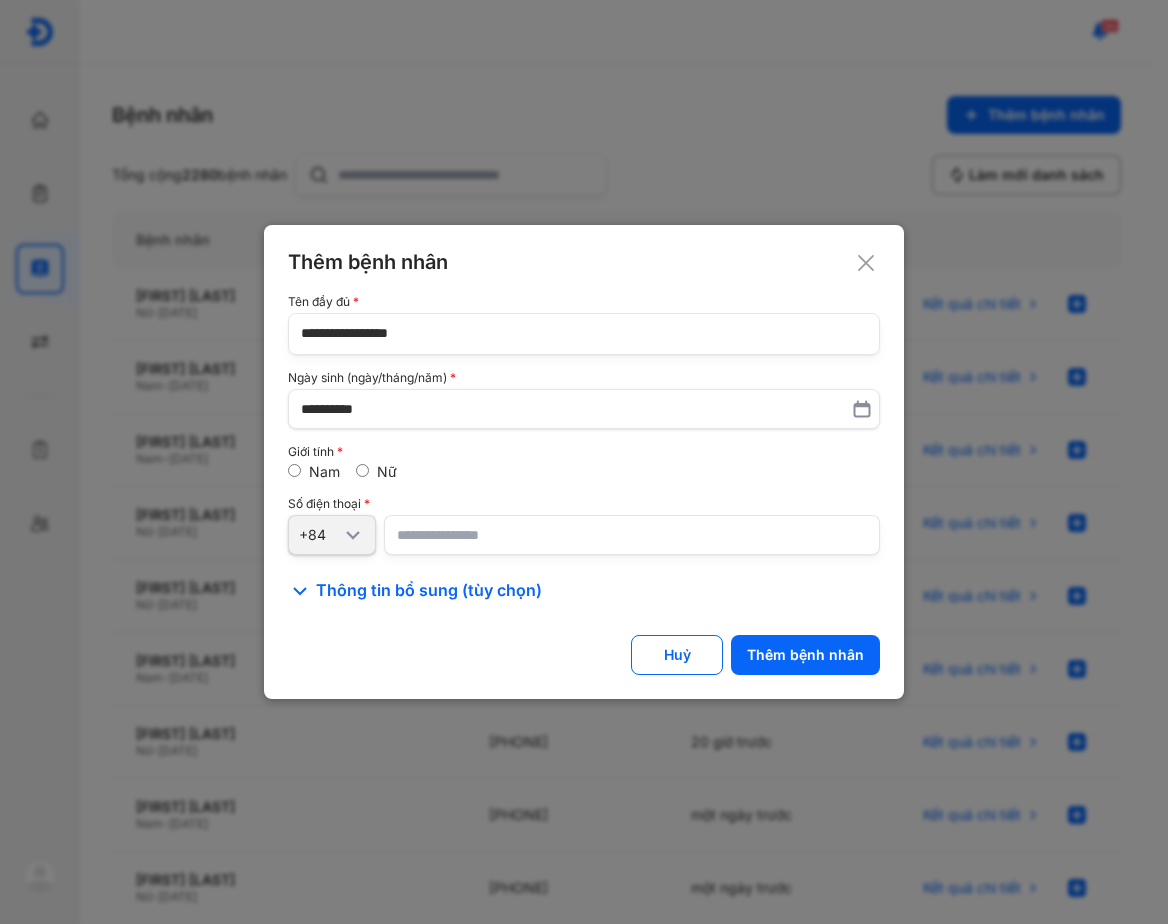 click on "Số điện thoại" at bounding box center (584, 504) 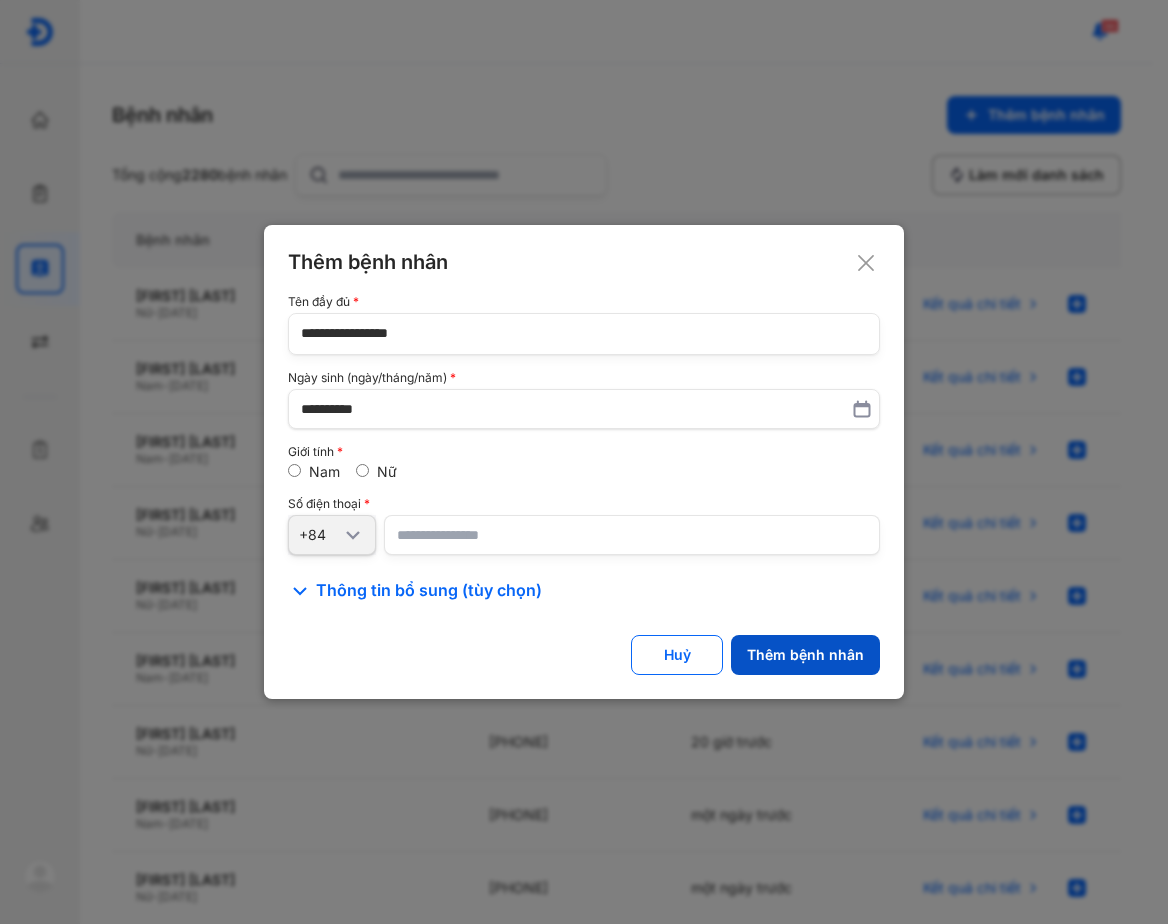 click on "Thêm bệnh nhân" 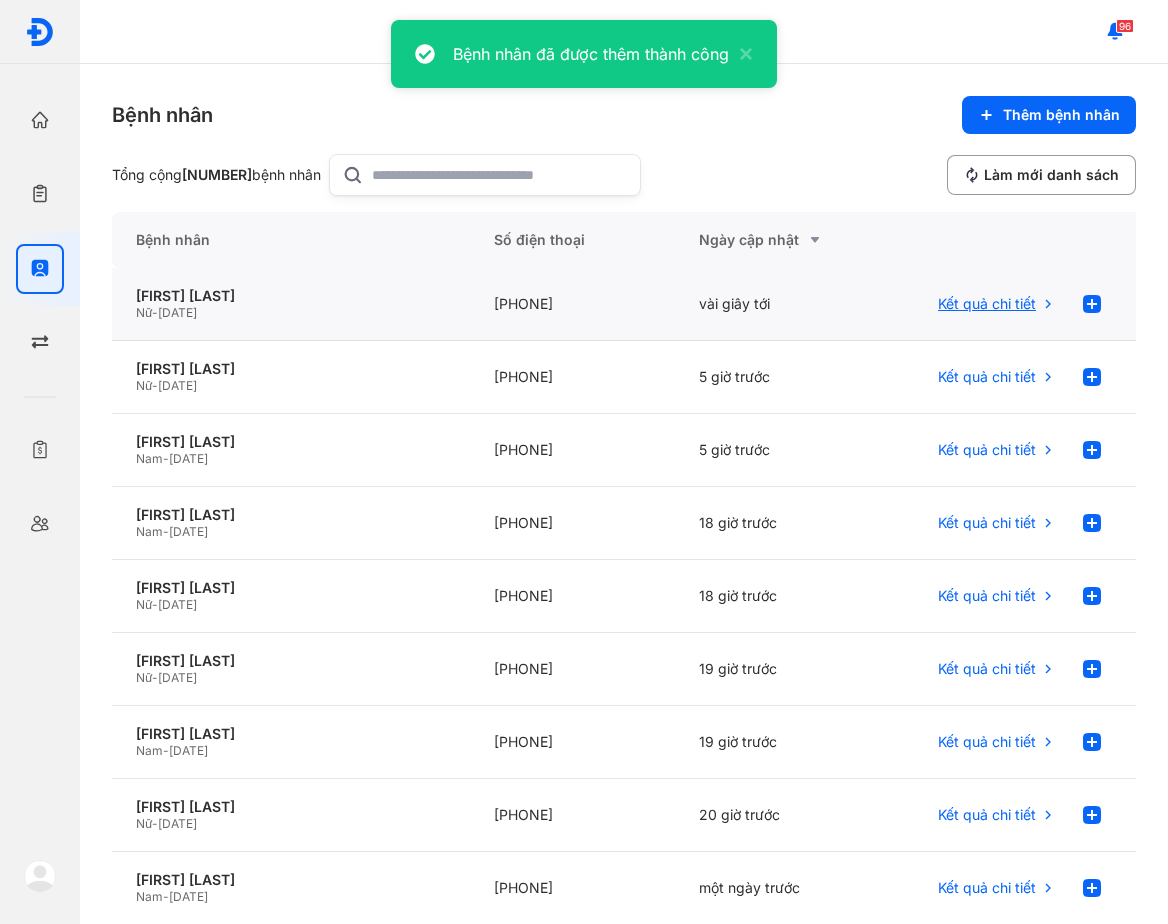 click on "Kết quả chi tiết" 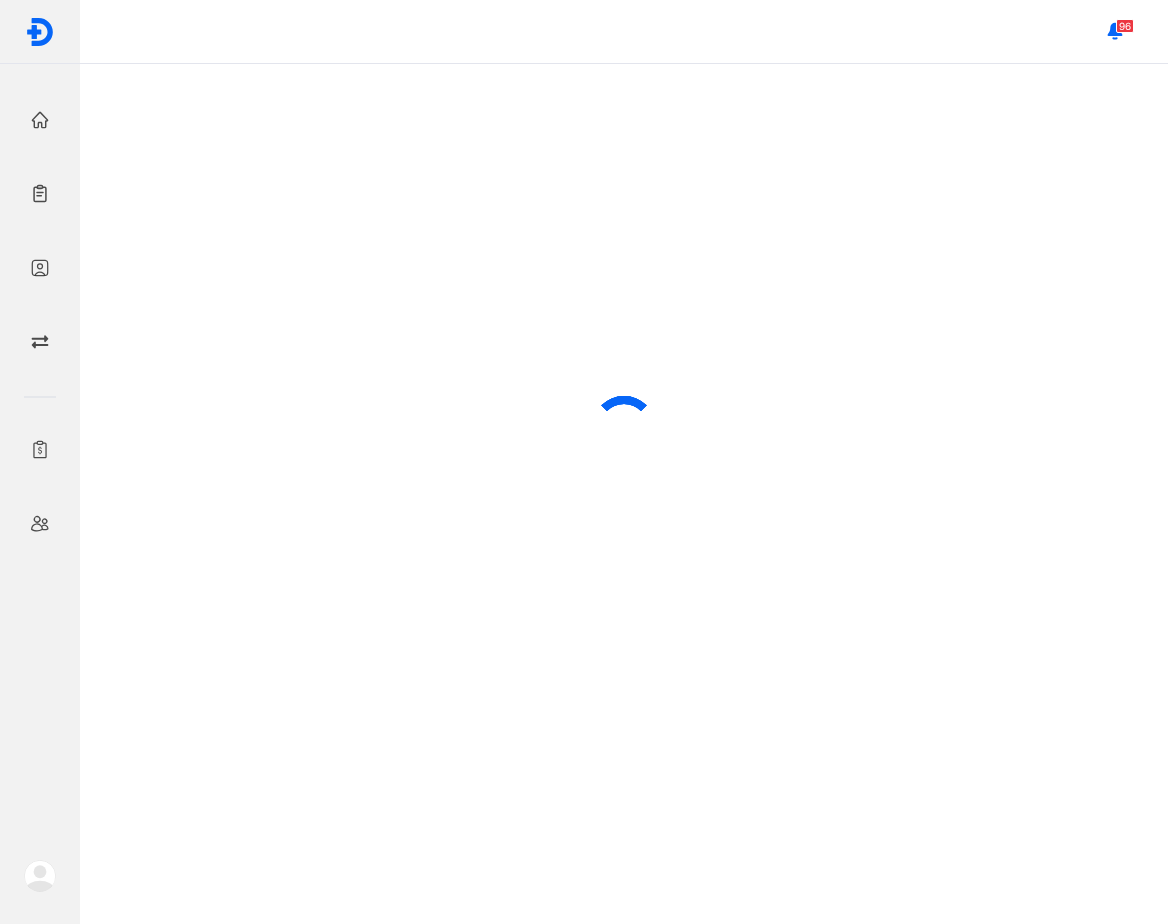 scroll, scrollTop: 0, scrollLeft: 0, axis: both 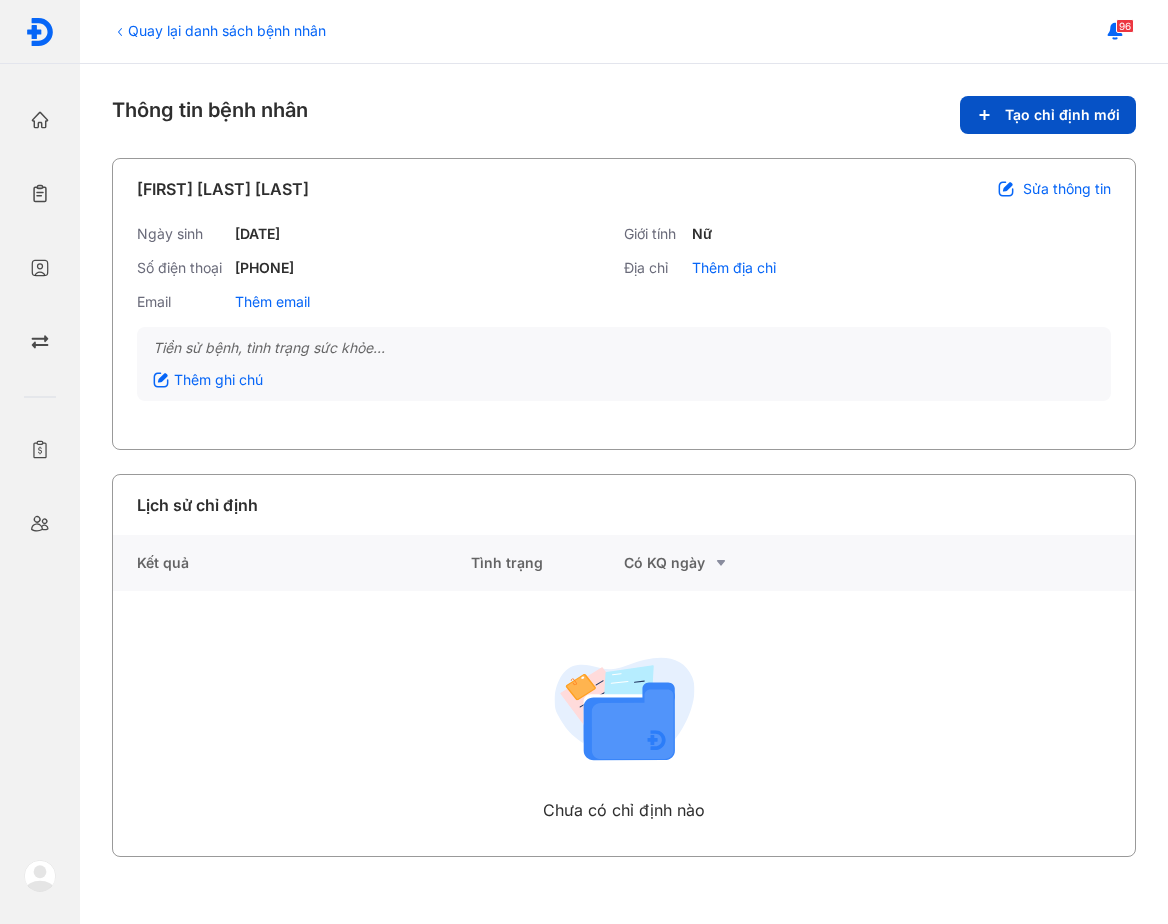 click on "Tạo chỉ định mới" 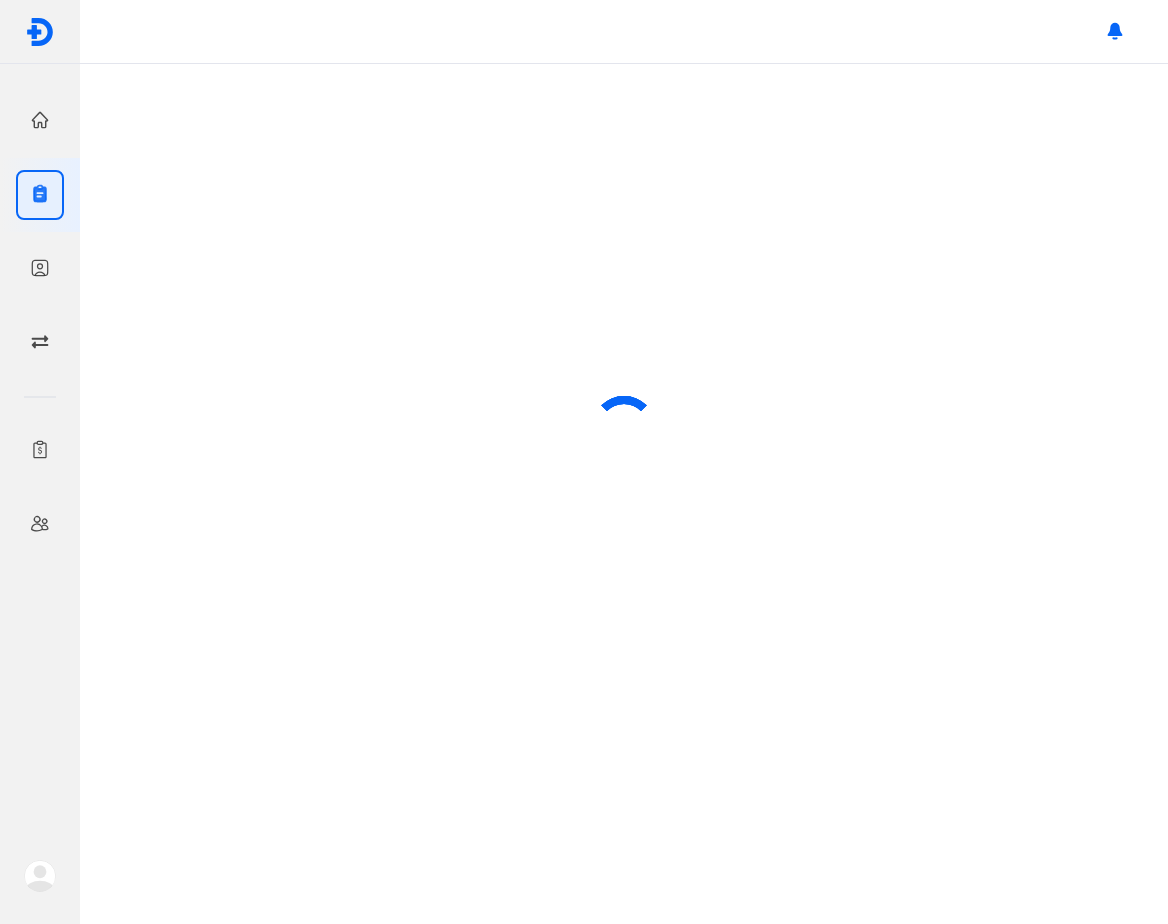 scroll, scrollTop: 0, scrollLeft: 0, axis: both 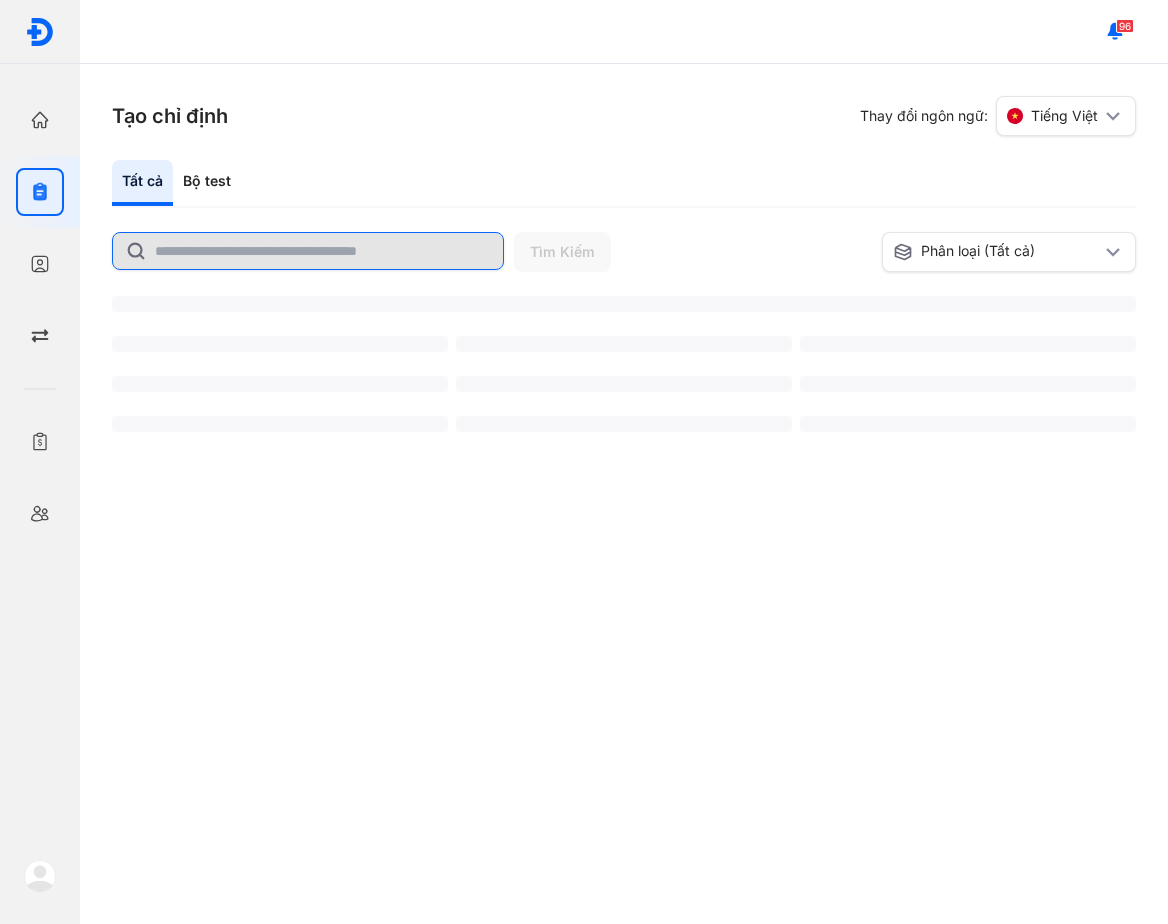click 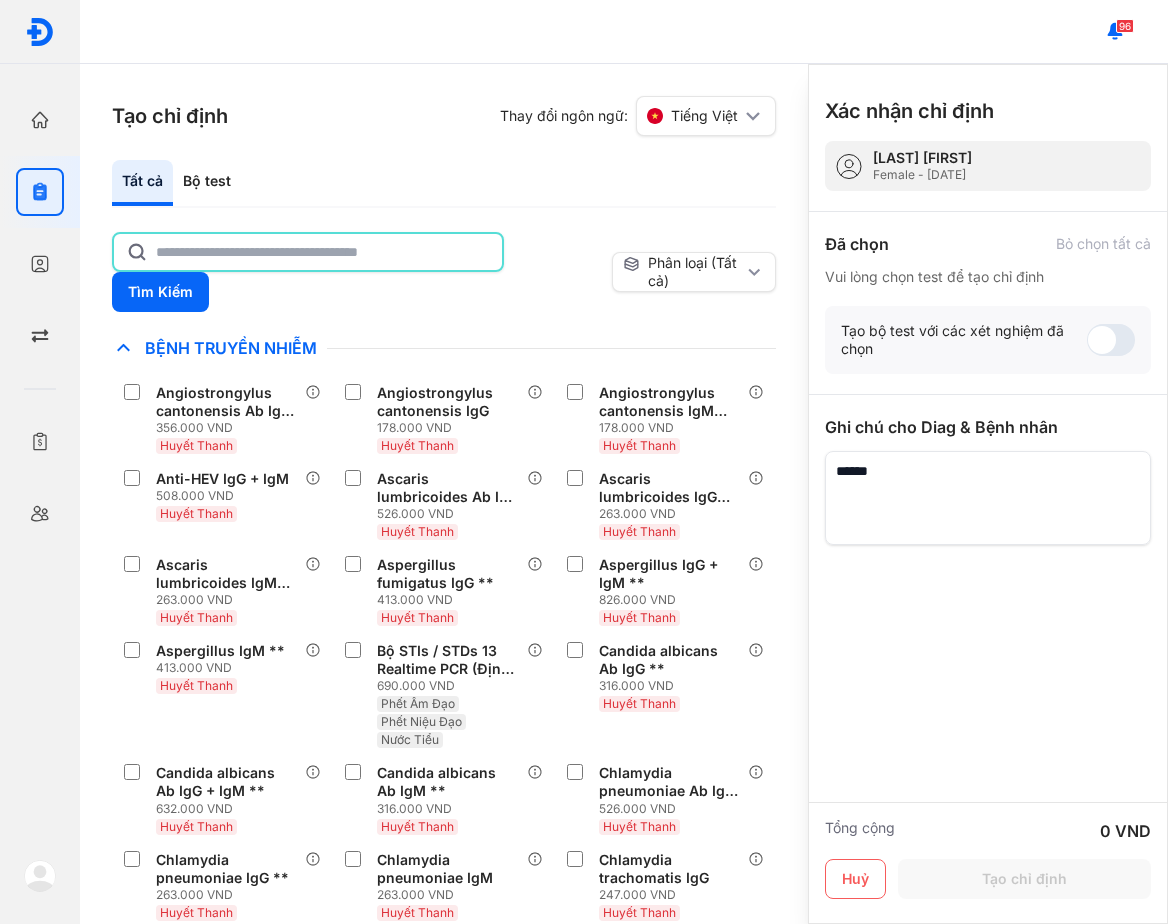 click 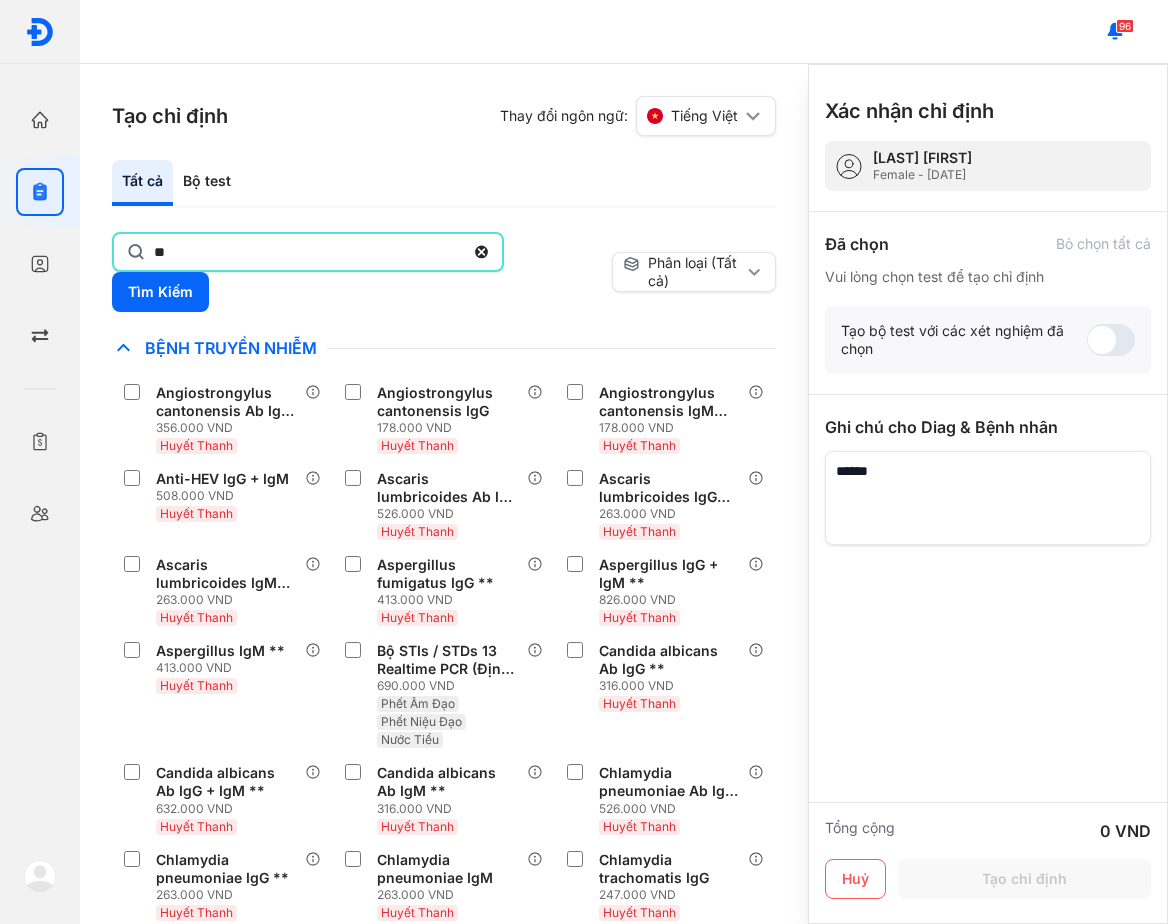 type on "*" 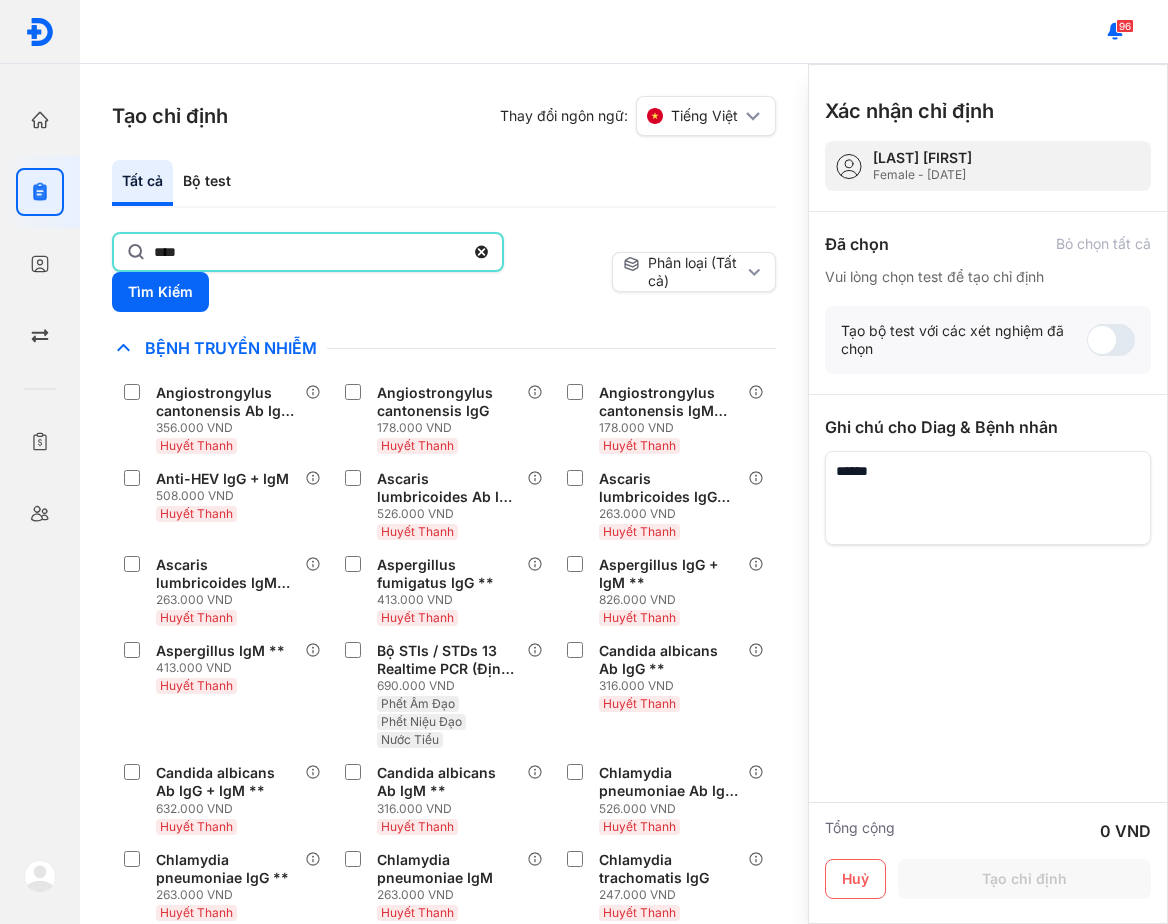 type on "****" 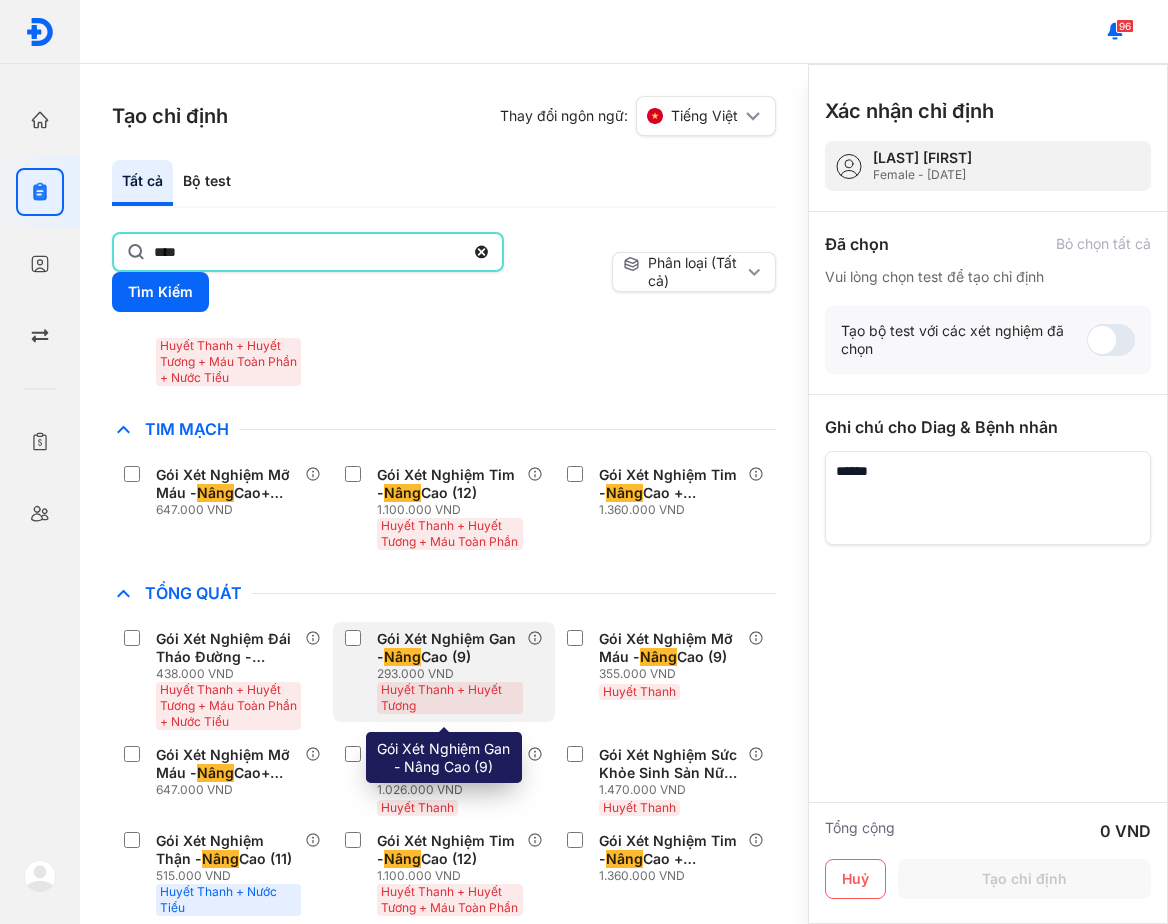 scroll, scrollTop: 1100, scrollLeft: 0, axis: vertical 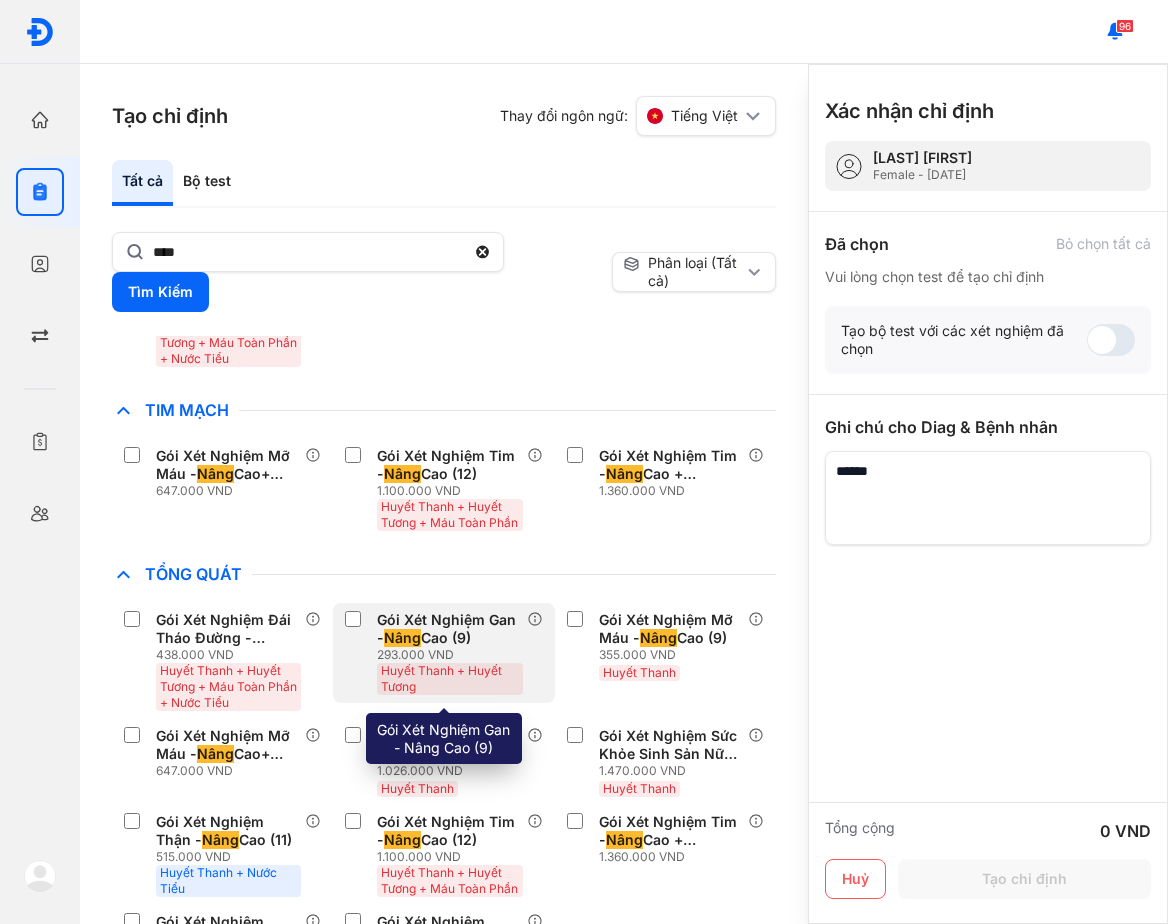 click on "Gói Xét Nghiệm Gan -  Nâng  Cao (9)" at bounding box center (447, 629) 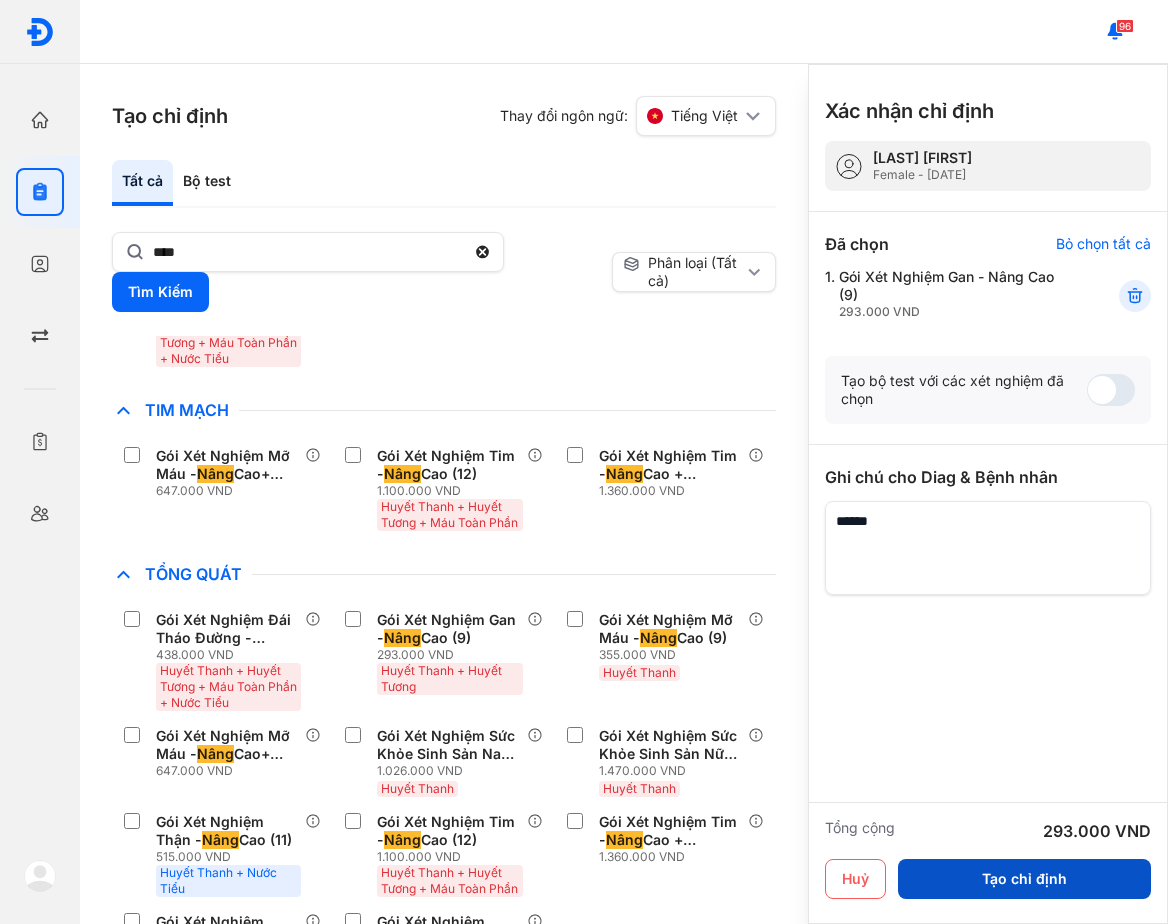 click on "Tạo chỉ định" at bounding box center [1024, 879] 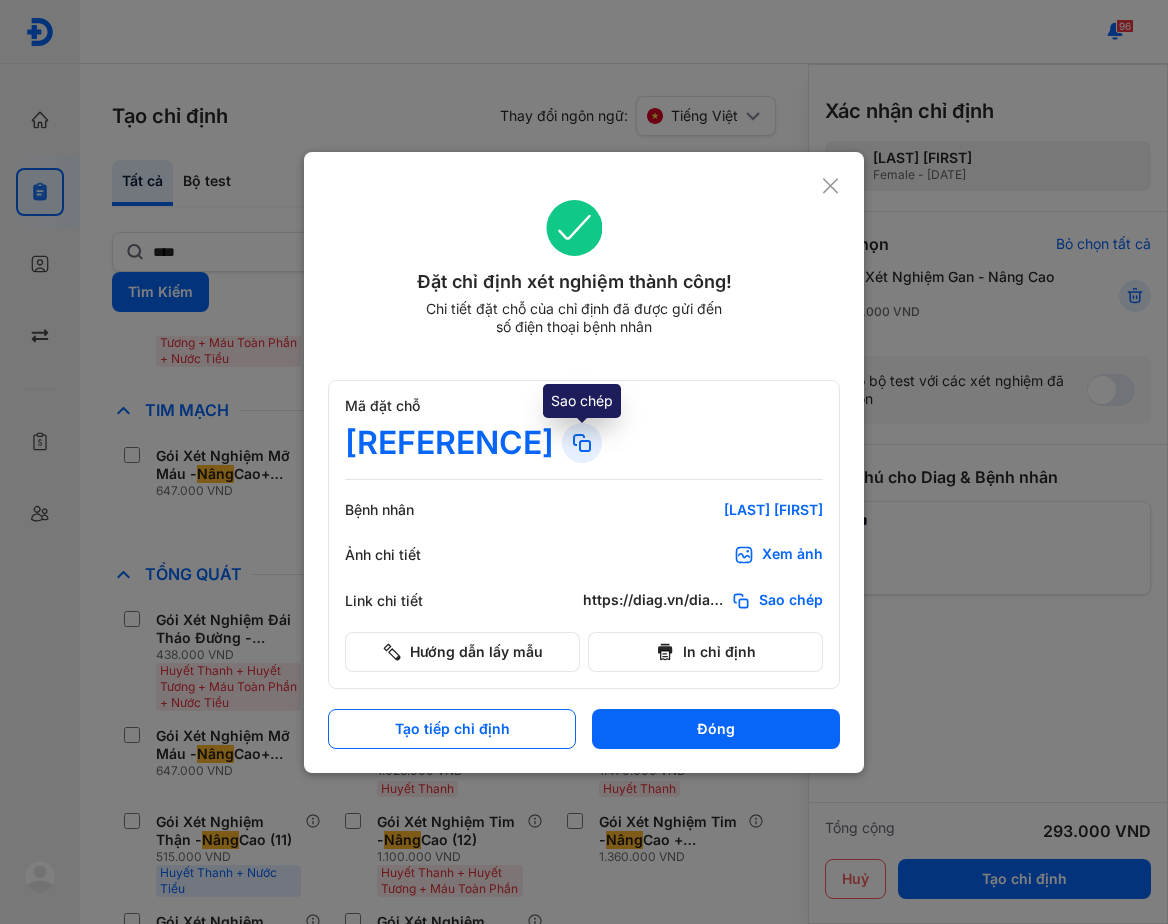 click 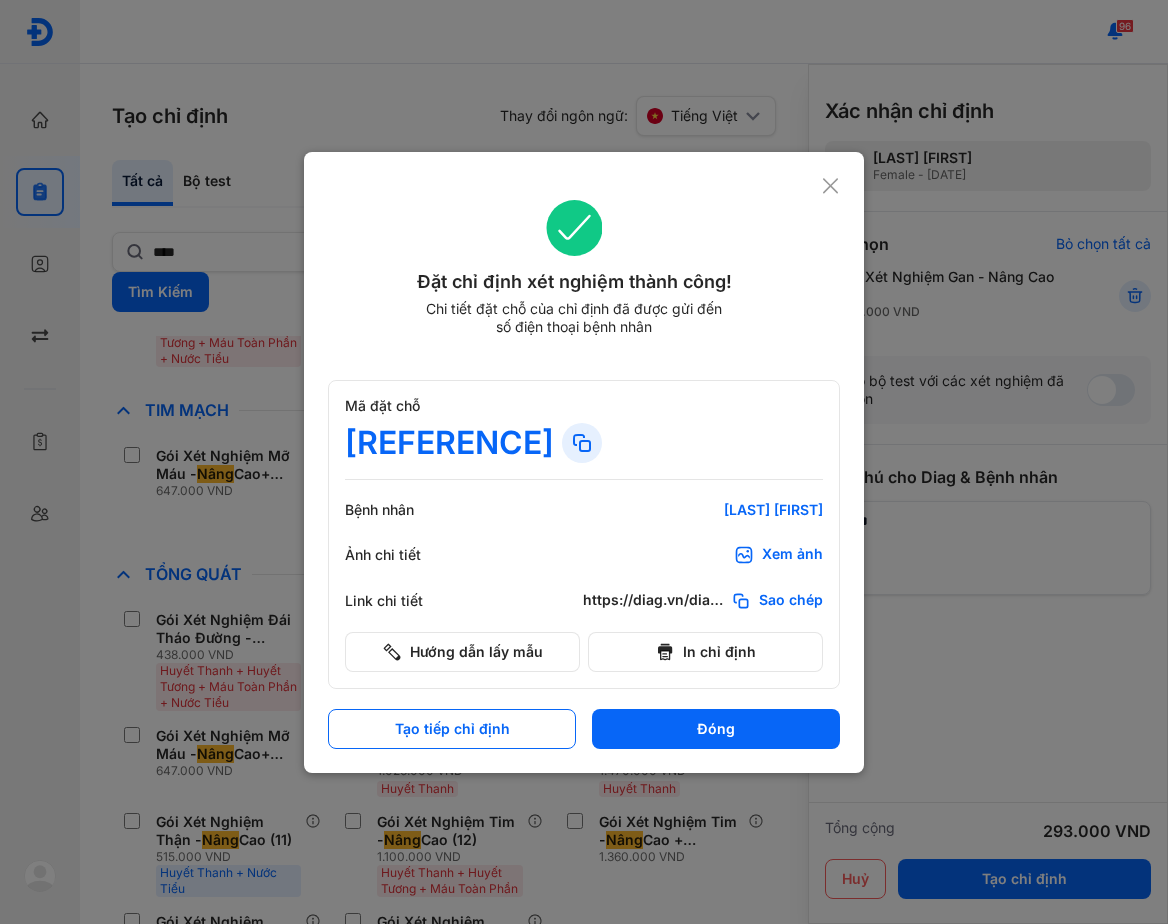 click on "Mã đặt chỗ AV88691 Bệnh nhân LÊ THỊ TIẾN ĐƯỢC Ảnh chi tiết Xem ảnh Link chi tiết https://diag.vn/diagpro/booking?reference_code=AV88691 Sao chép Hướng dẫn lấy mẫu In chỉ định" 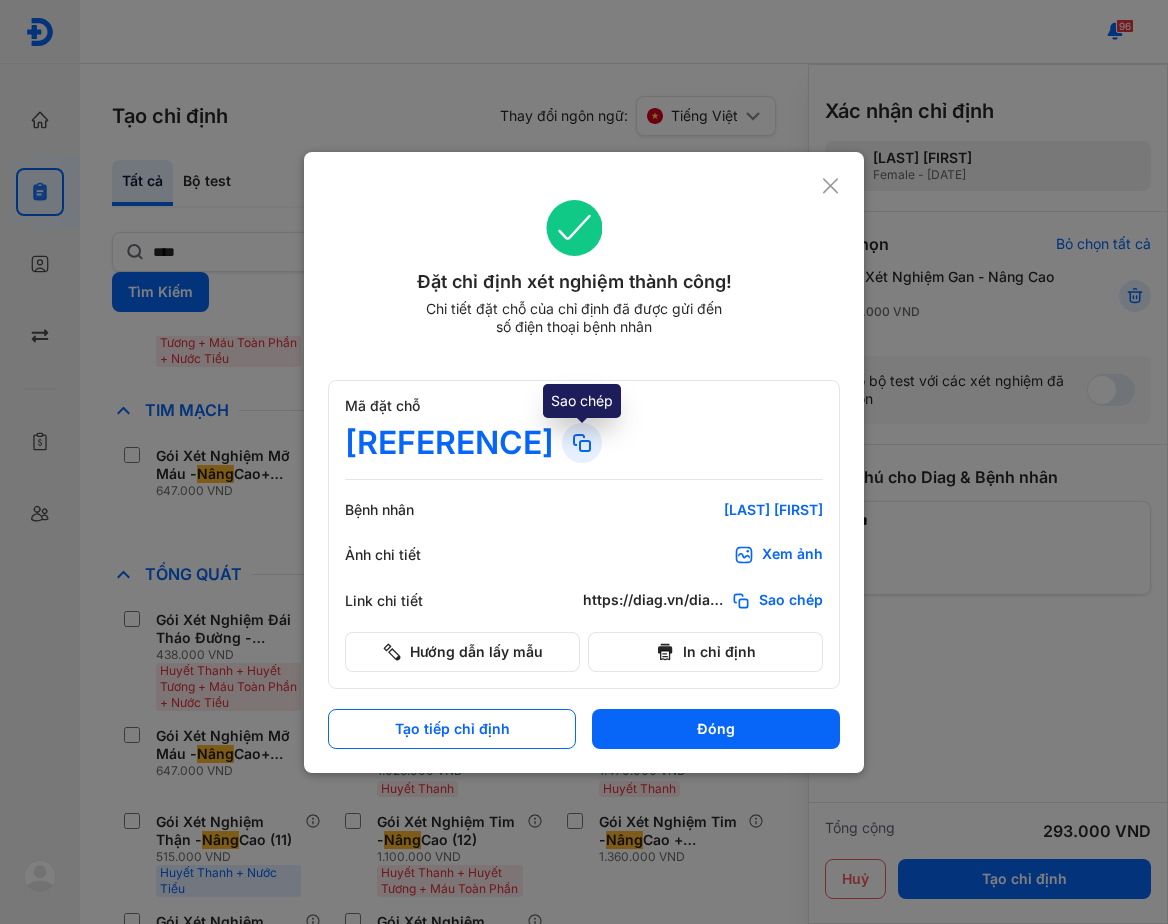 click 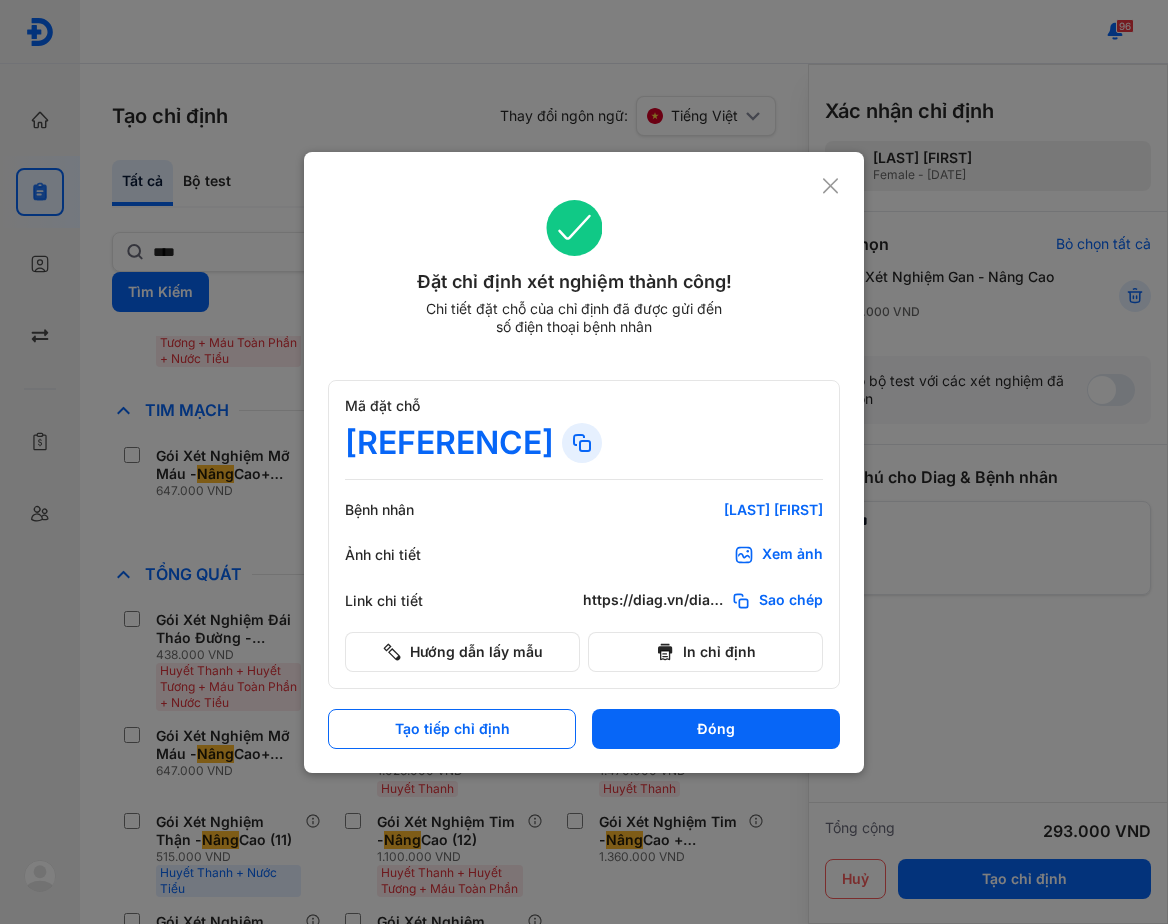 click on "Đặt chỉ định xét nghiệm thành công! Chi tiết đặt chỗ của chỉ định đã được gửi đến số điện thoại bệnh nhân Mã đặt chỗ AV88691 Bệnh nhân LÊ THỊ TIẾN ĐƯỢC Ảnh chi tiết Xem ảnh Link chi tiết https://diag.vn/diagpro/booking?reference_code=AV88691 Sao chép Hướng dẫn lấy mẫu In chỉ định Tạo tiếp chỉ định Đóng" at bounding box center (584, 462) 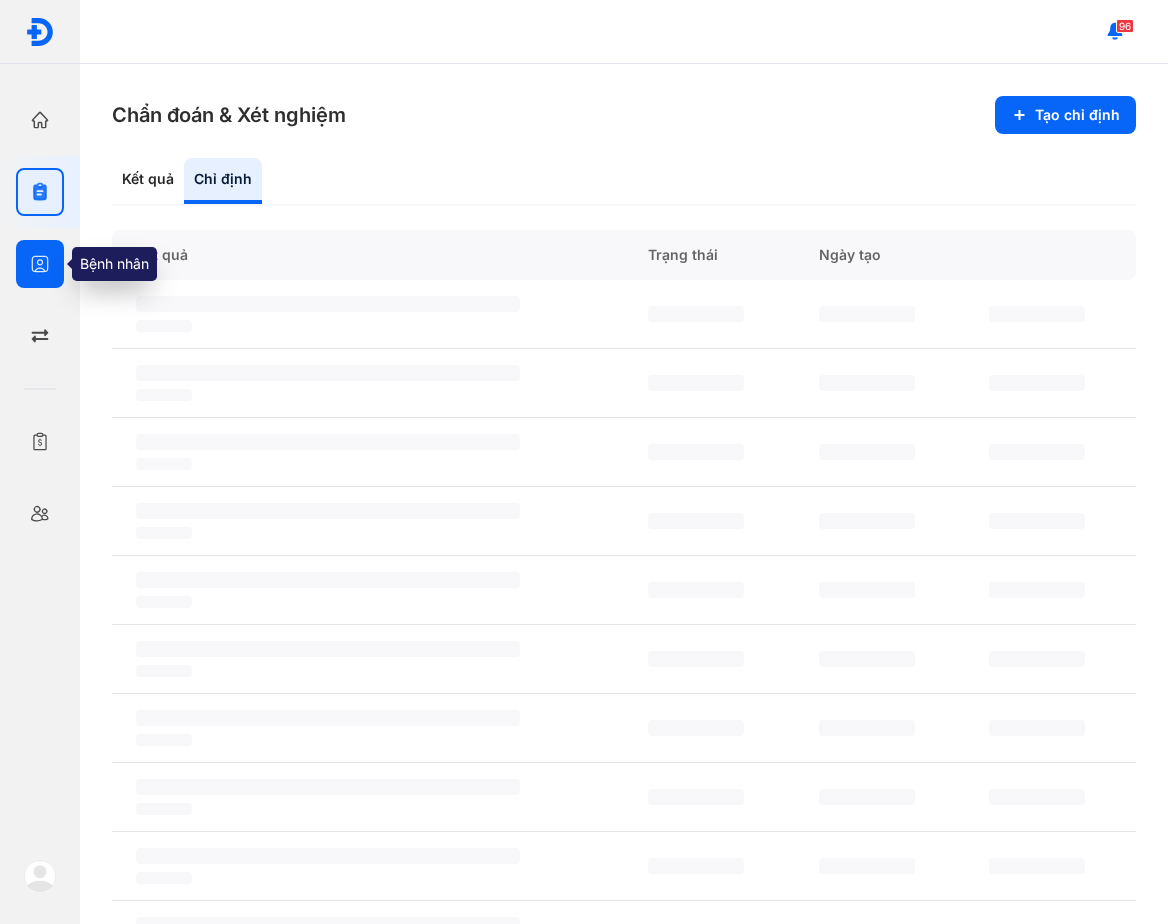 click at bounding box center (40, 264) 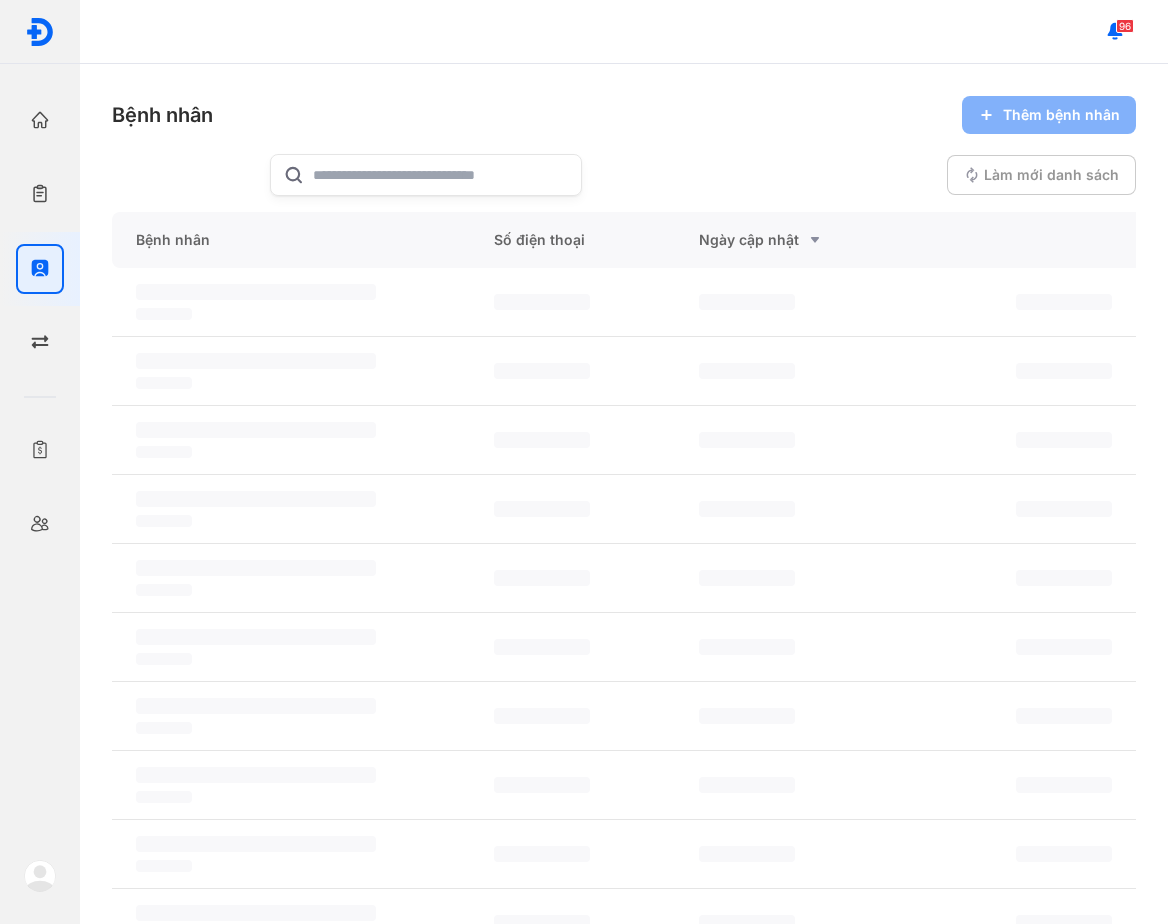 click on "Bệnh nhân Thêm bệnh nhân Làm mới danh sách" at bounding box center (624, 146) 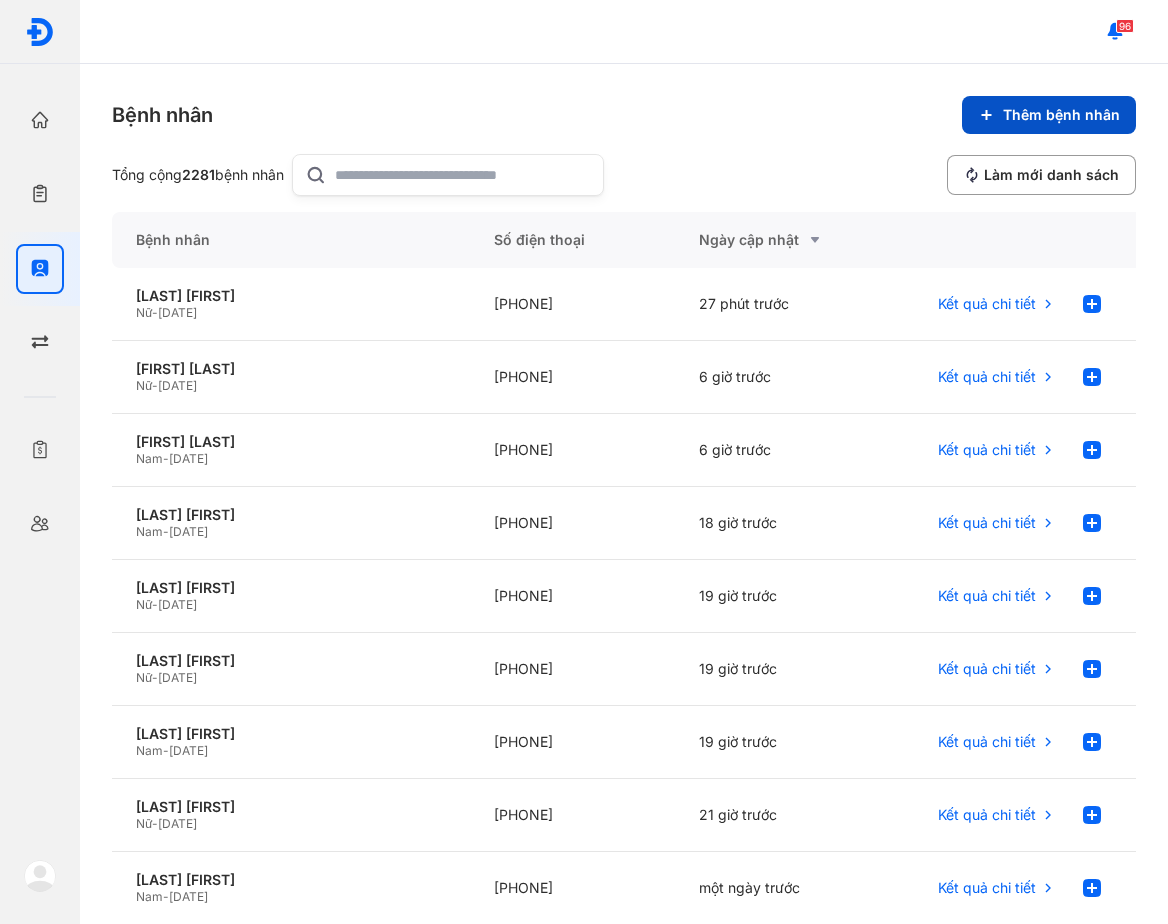 click on "Thêm bệnh nhân" at bounding box center [1049, 115] 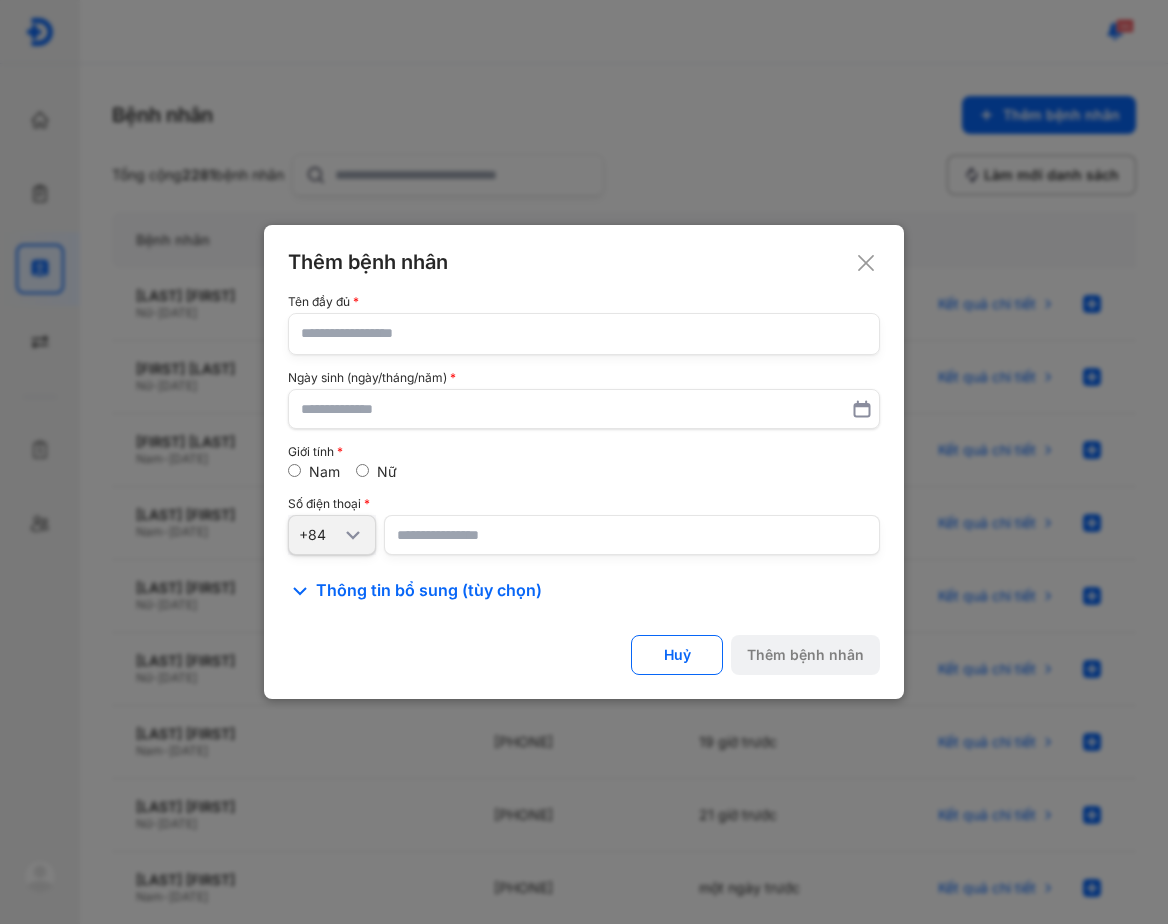 click 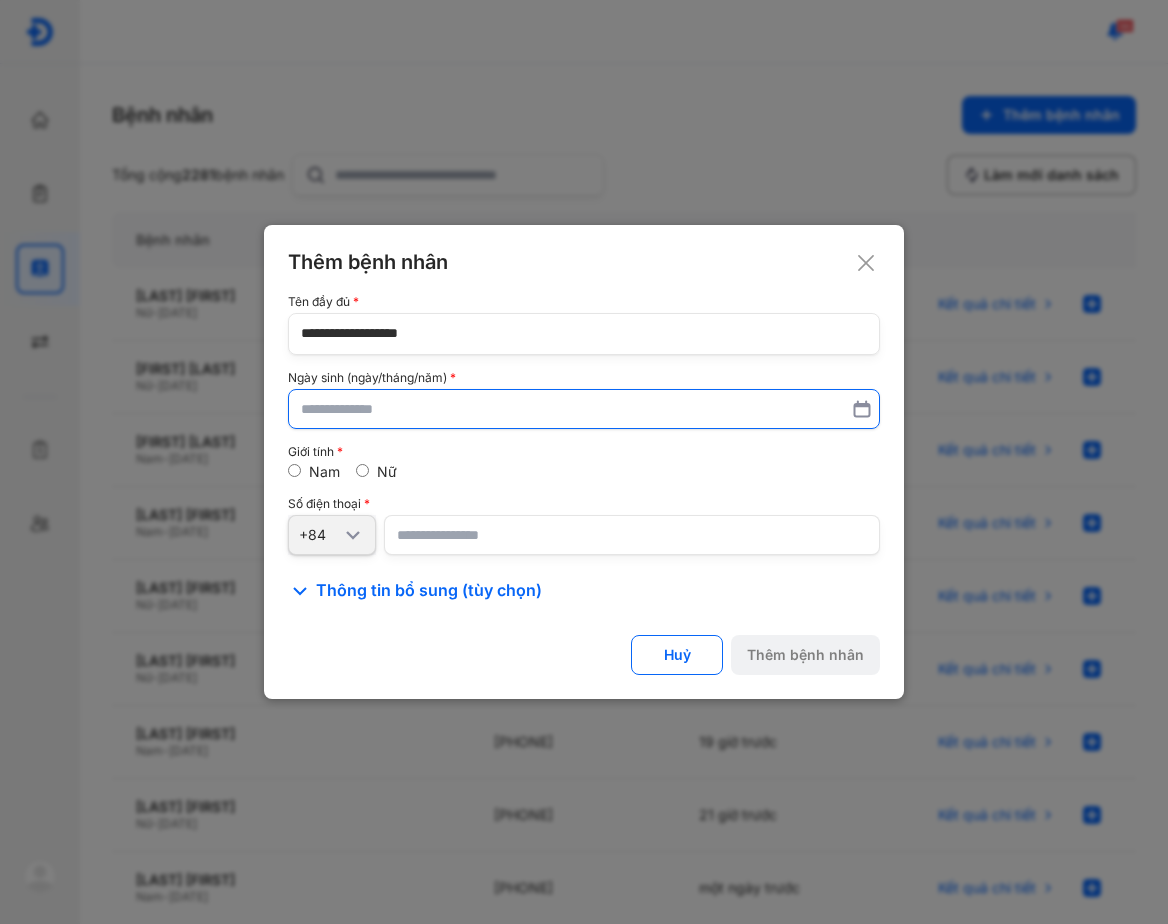 type on "**********" 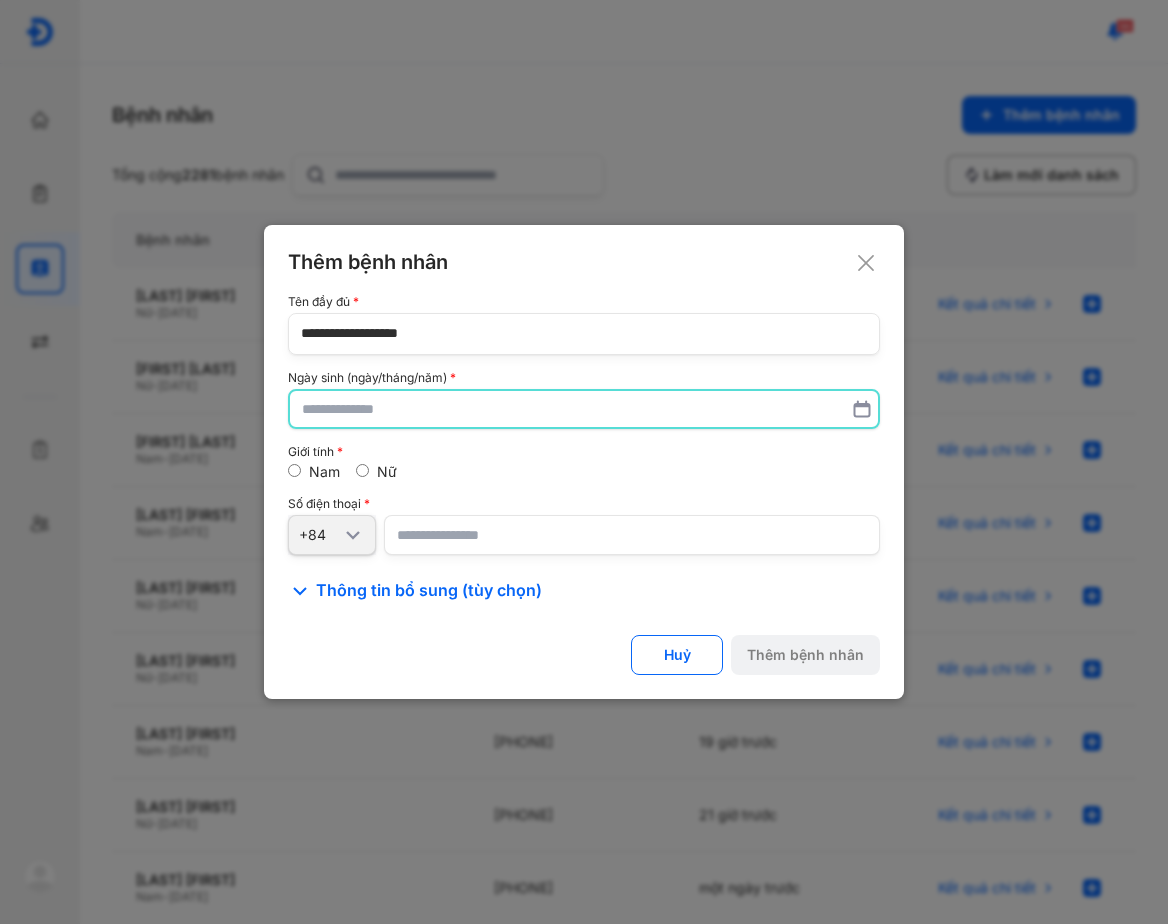 click at bounding box center [584, 409] 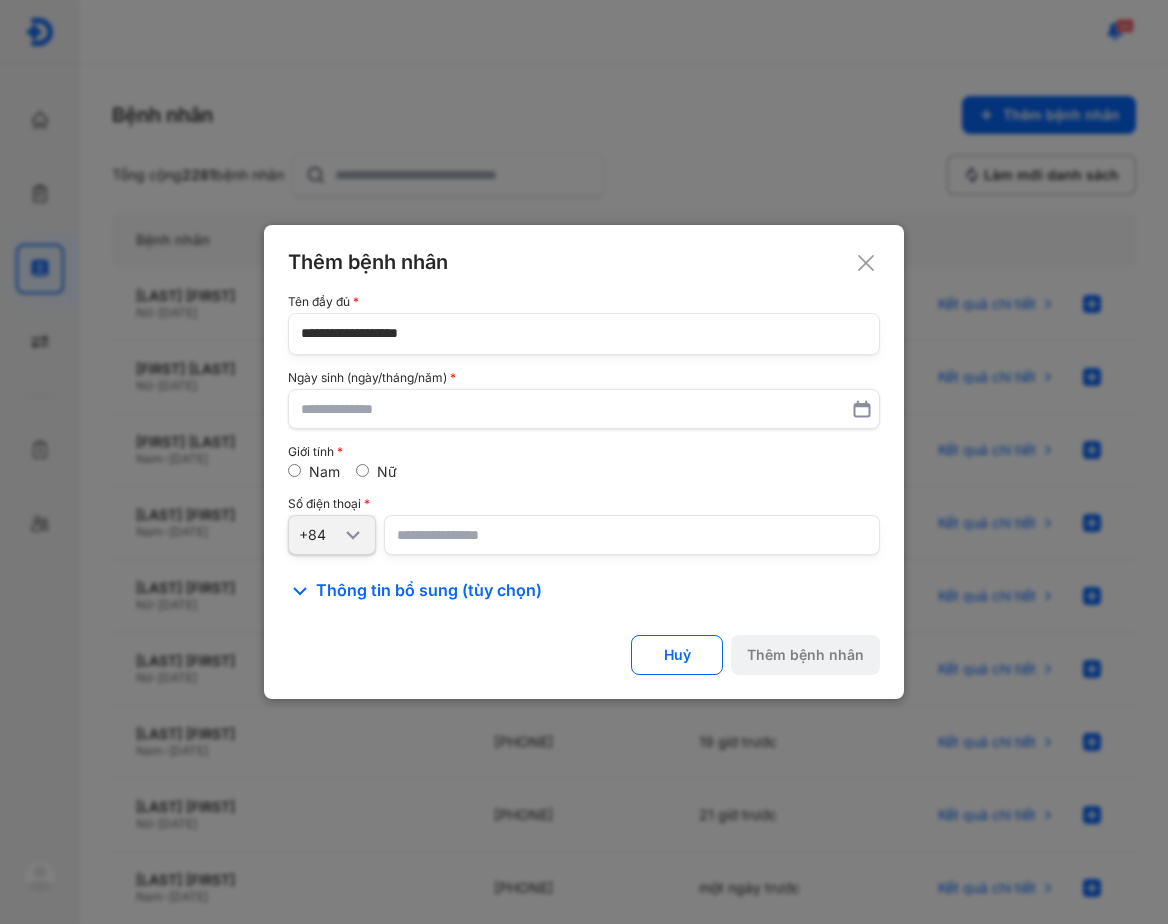 drag, startPoint x: 730, startPoint y: 443, endPoint x: 681, endPoint y: 443, distance: 49 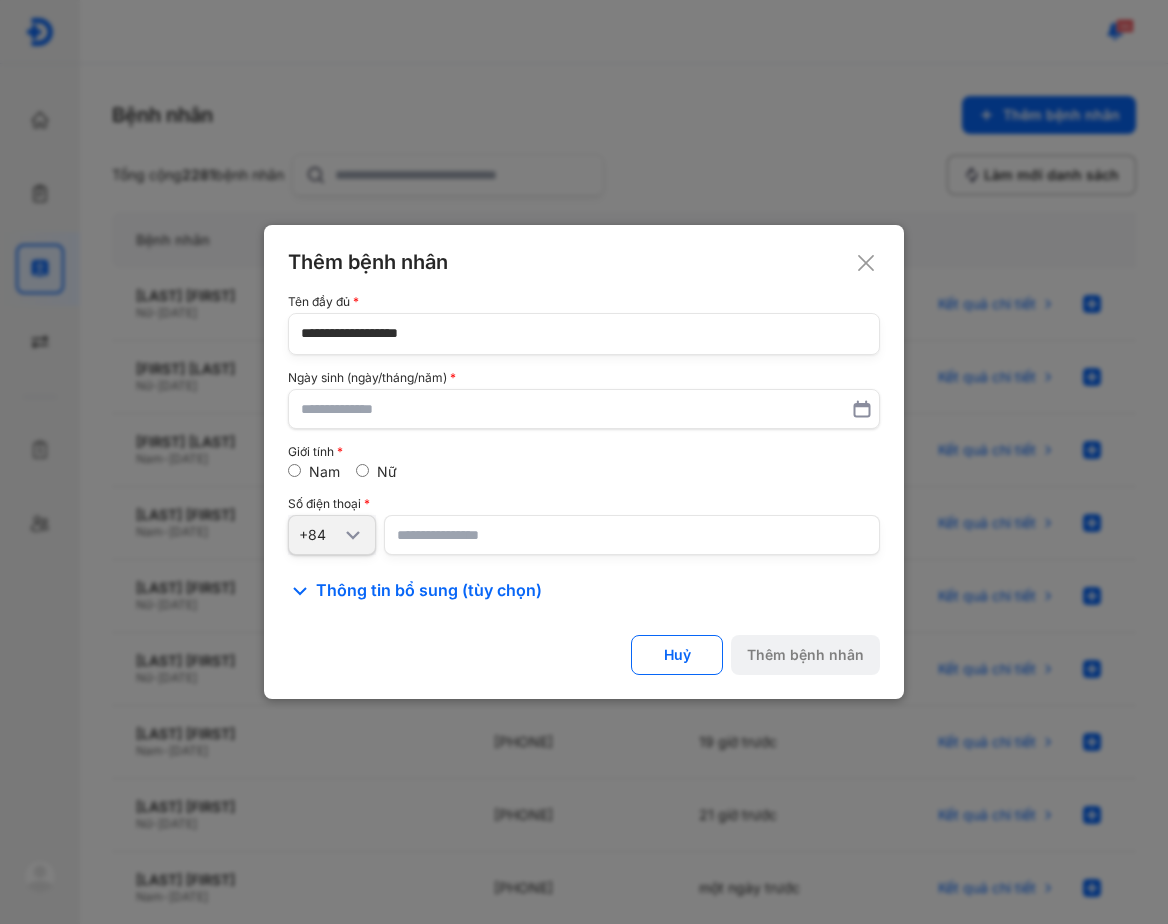 click on "**********" 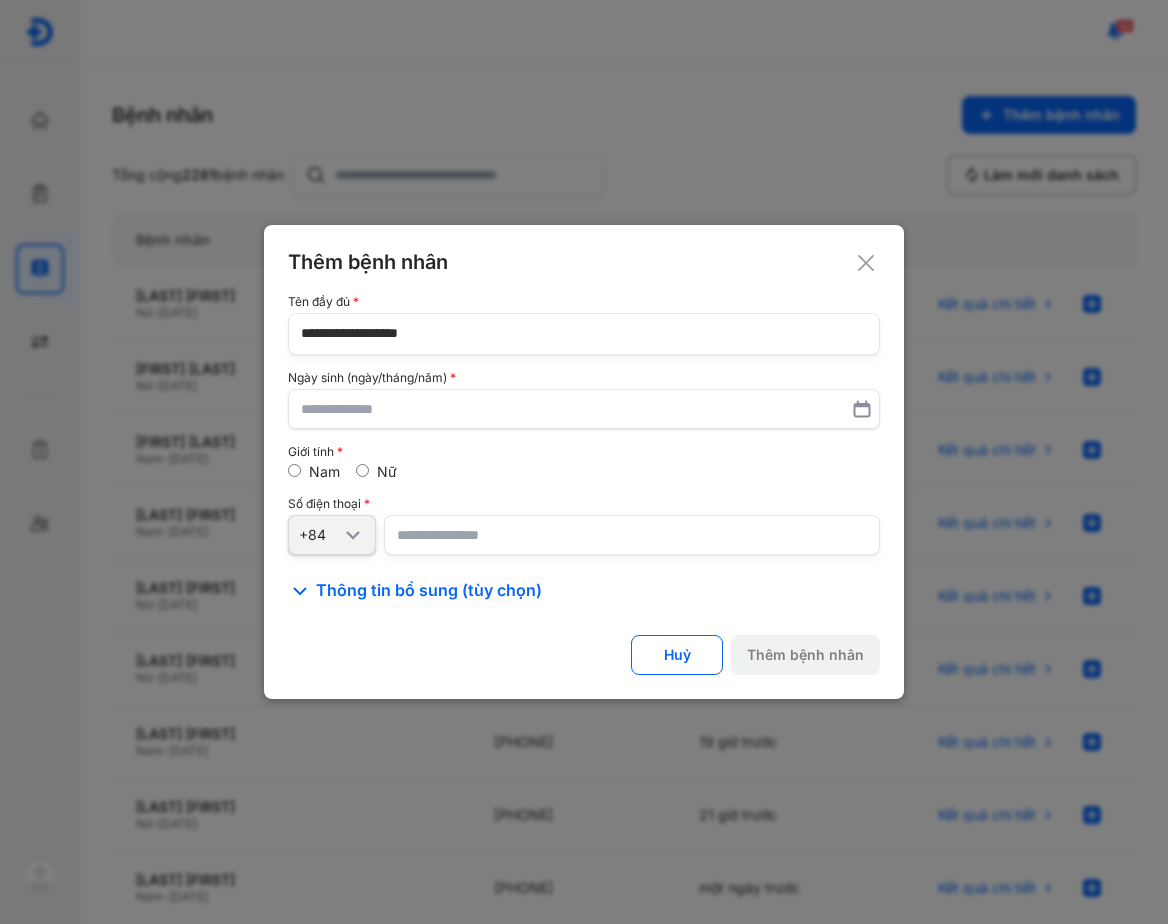 click on "Nam Nữ" at bounding box center [584, 472] 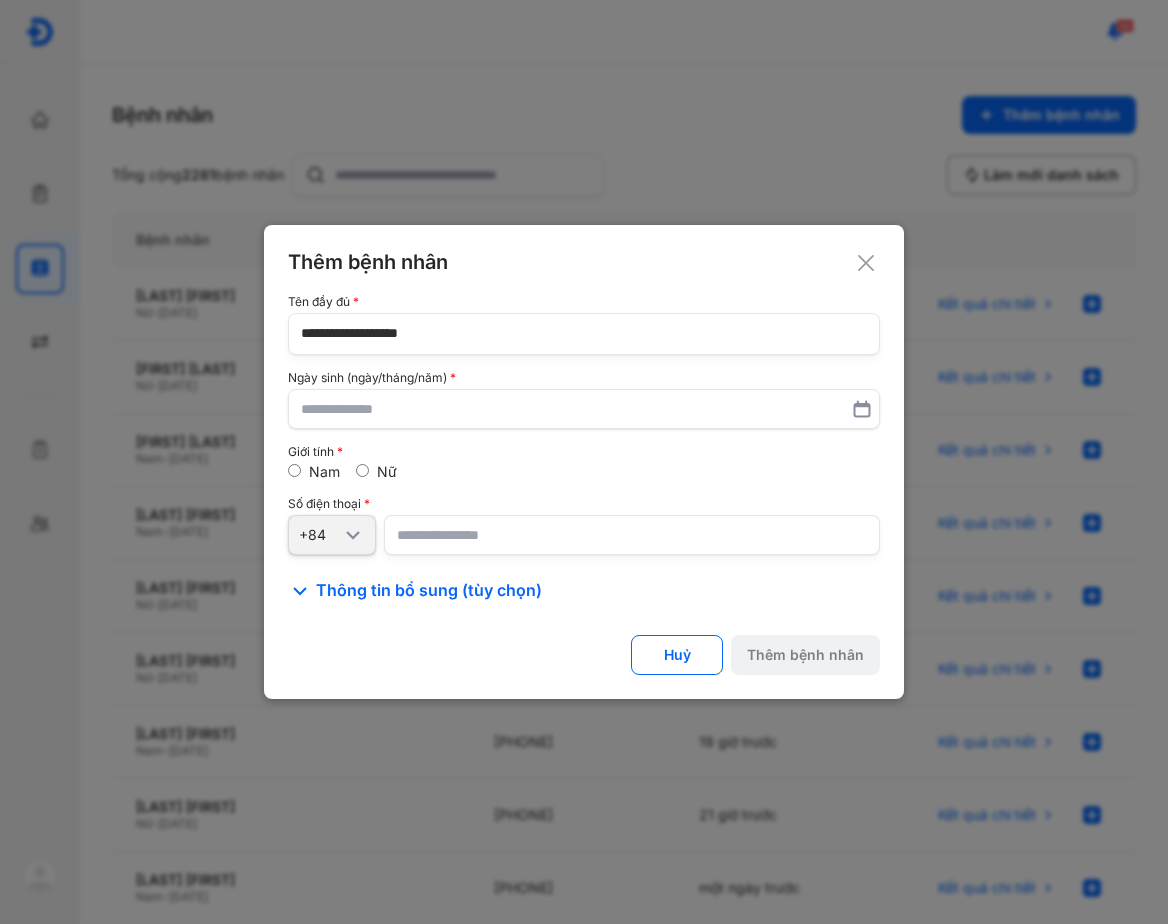 click on "Nam Nữ" at bounding box center (584, 472) 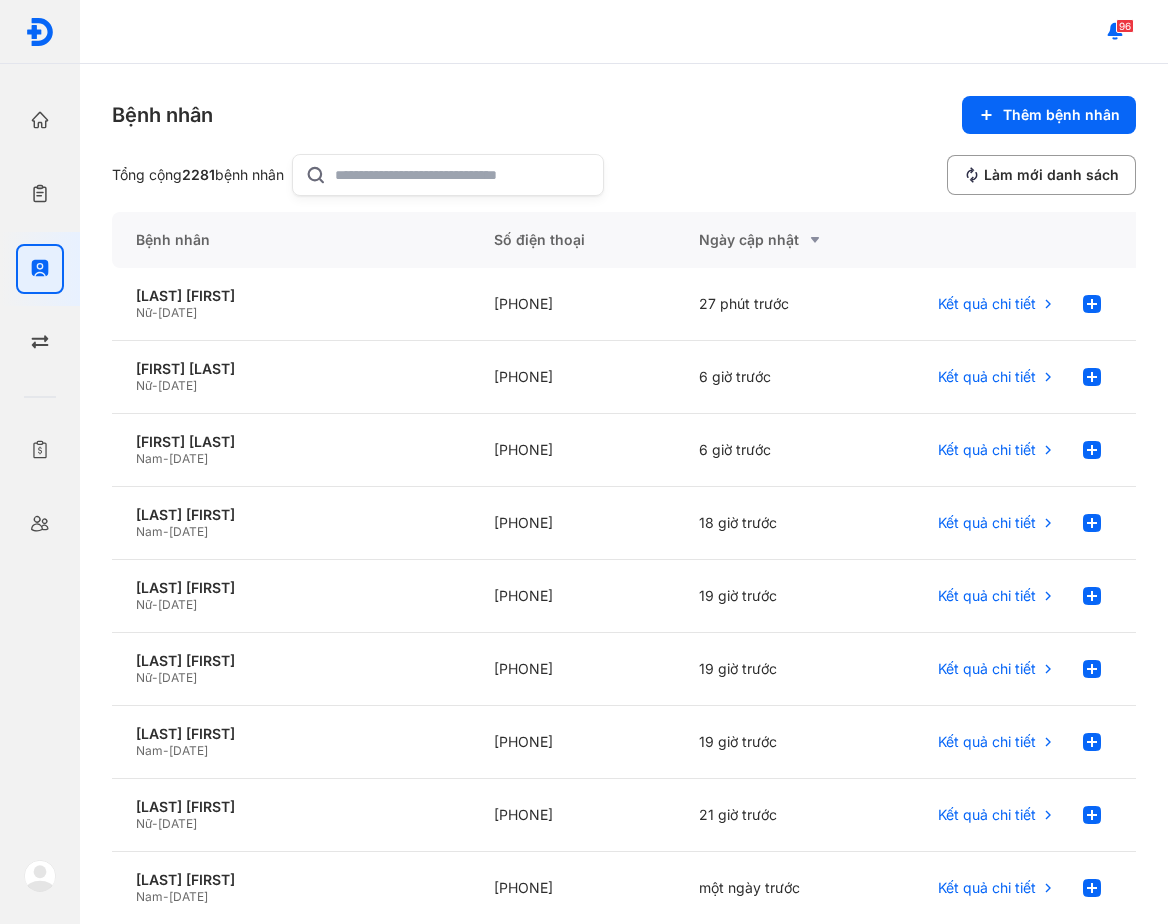 click on "Bệnh nhân Thêm bệnh nhân" at bounding box center [624, 115] 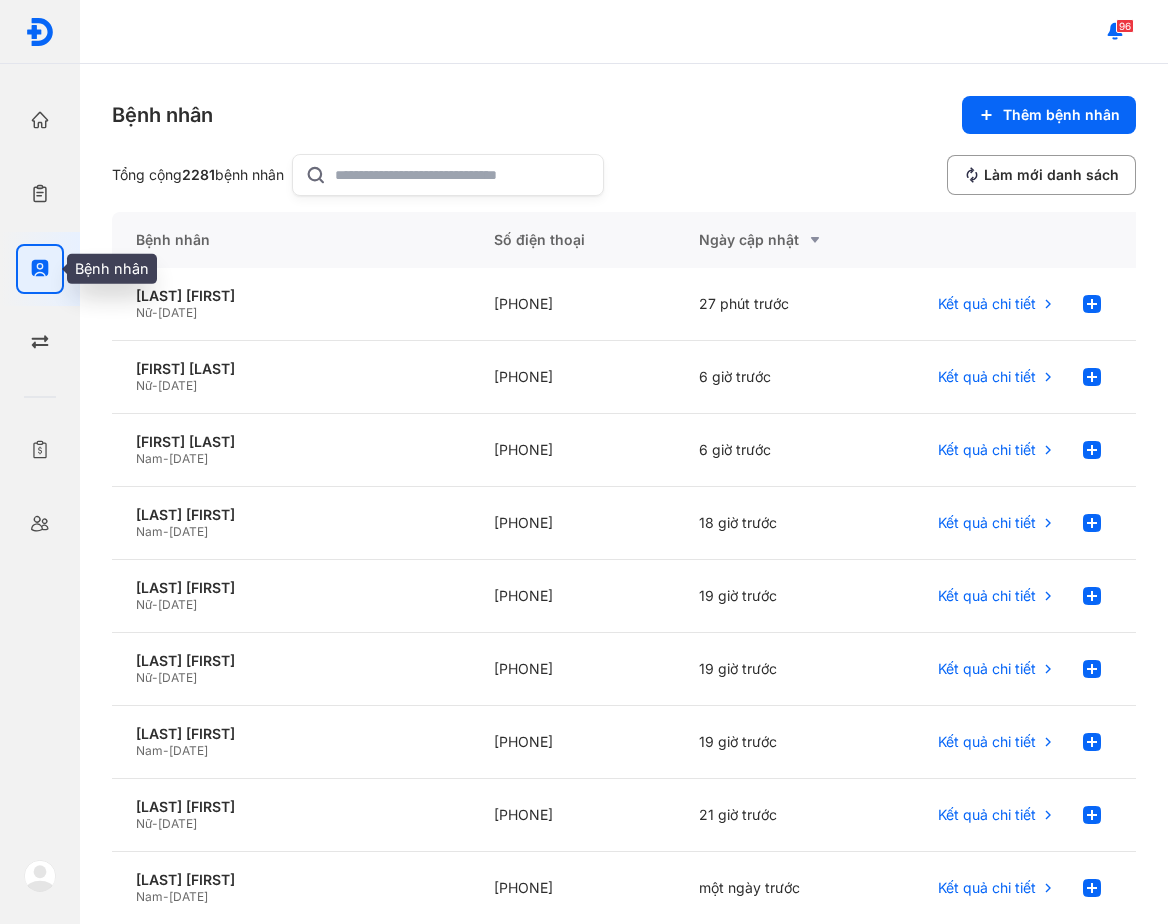 click 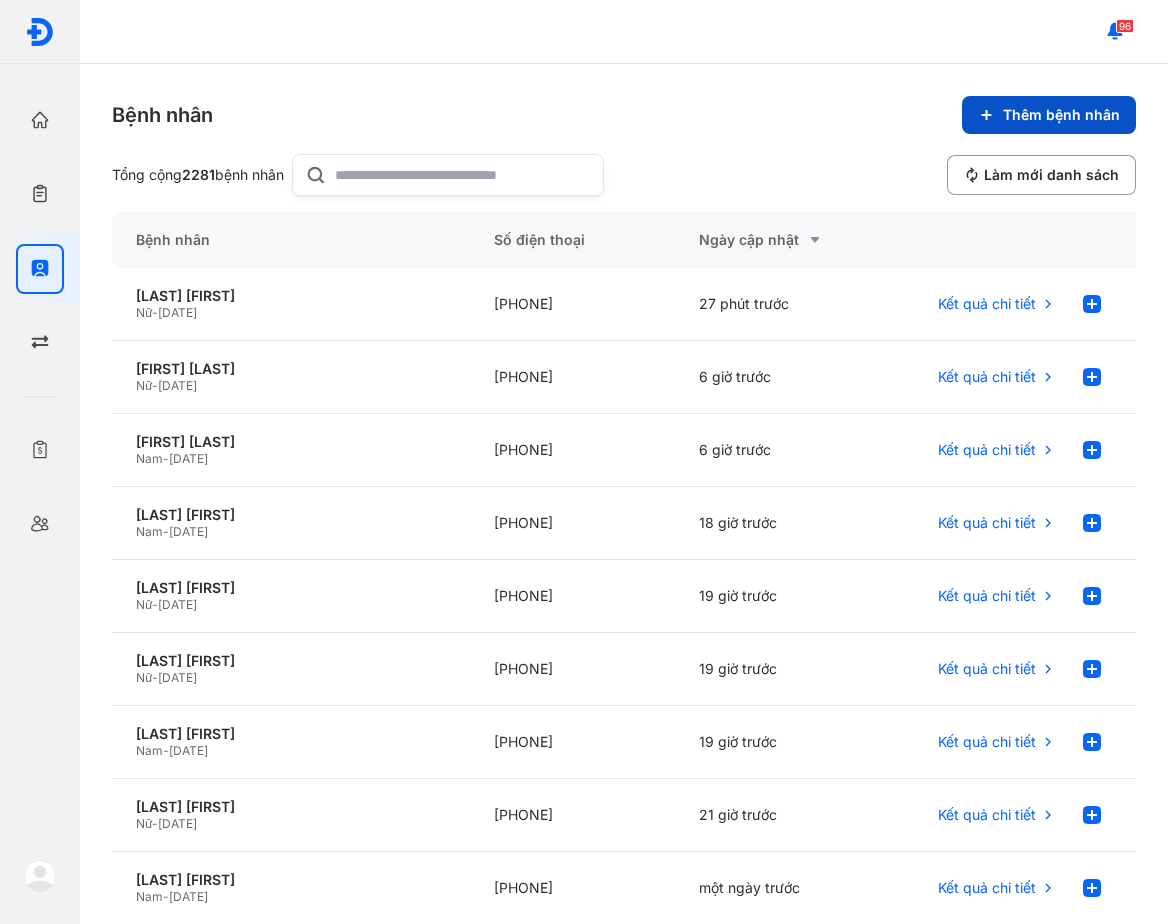 click on "Thêm bệnh nhân" 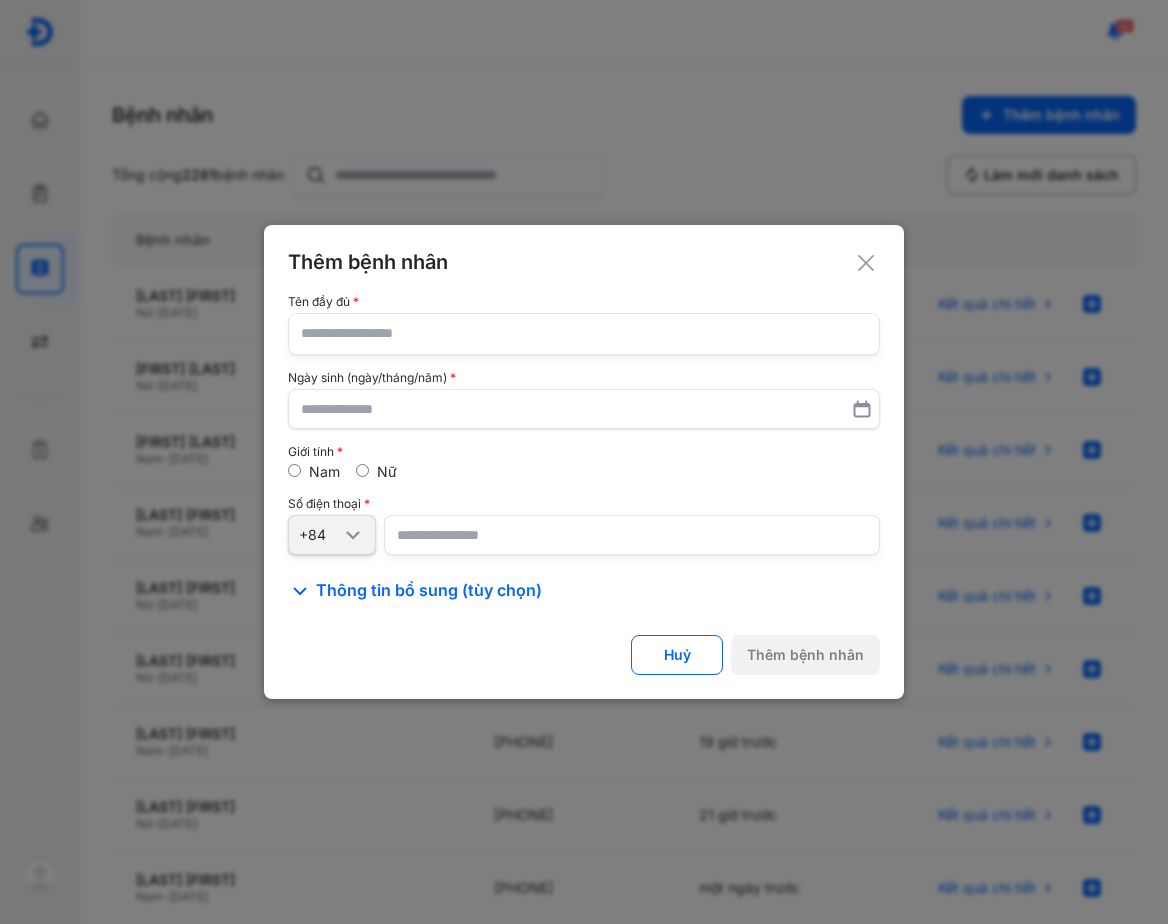 click 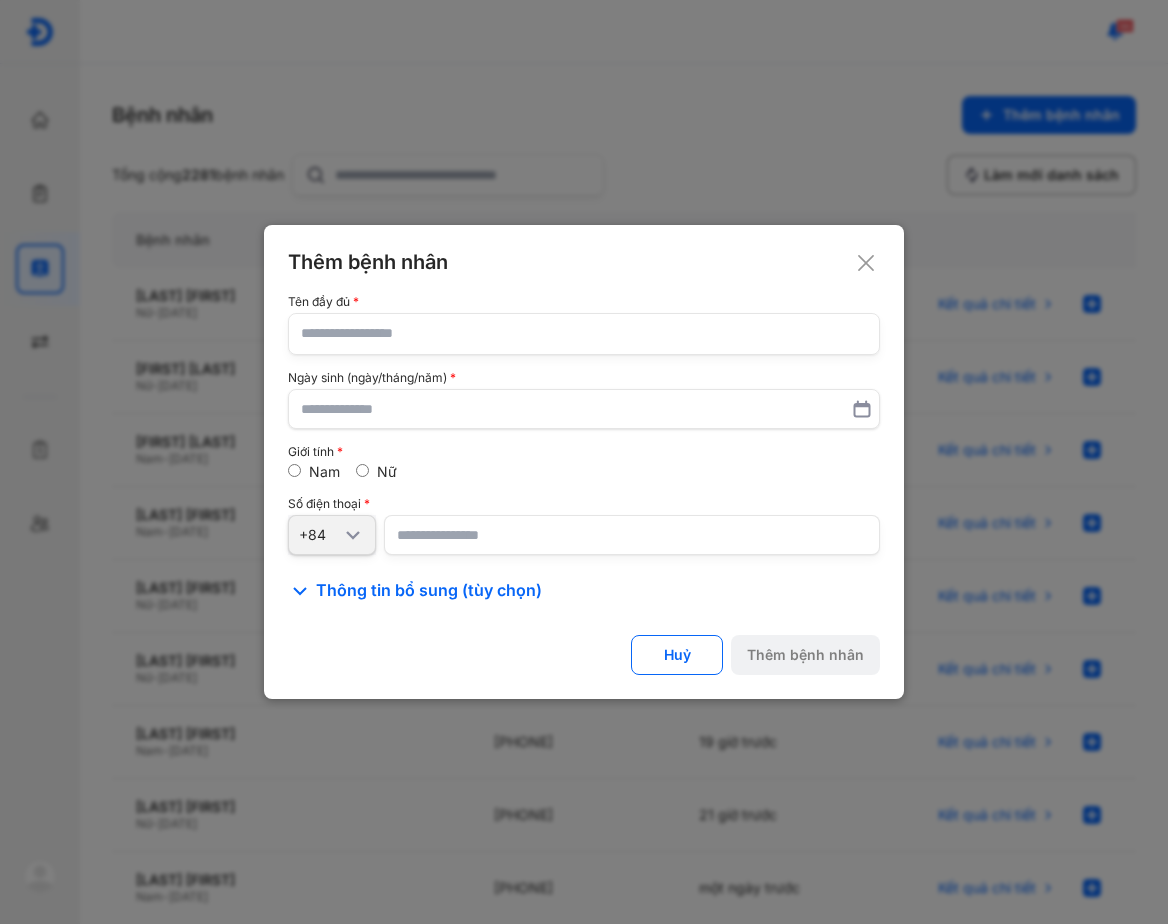 click 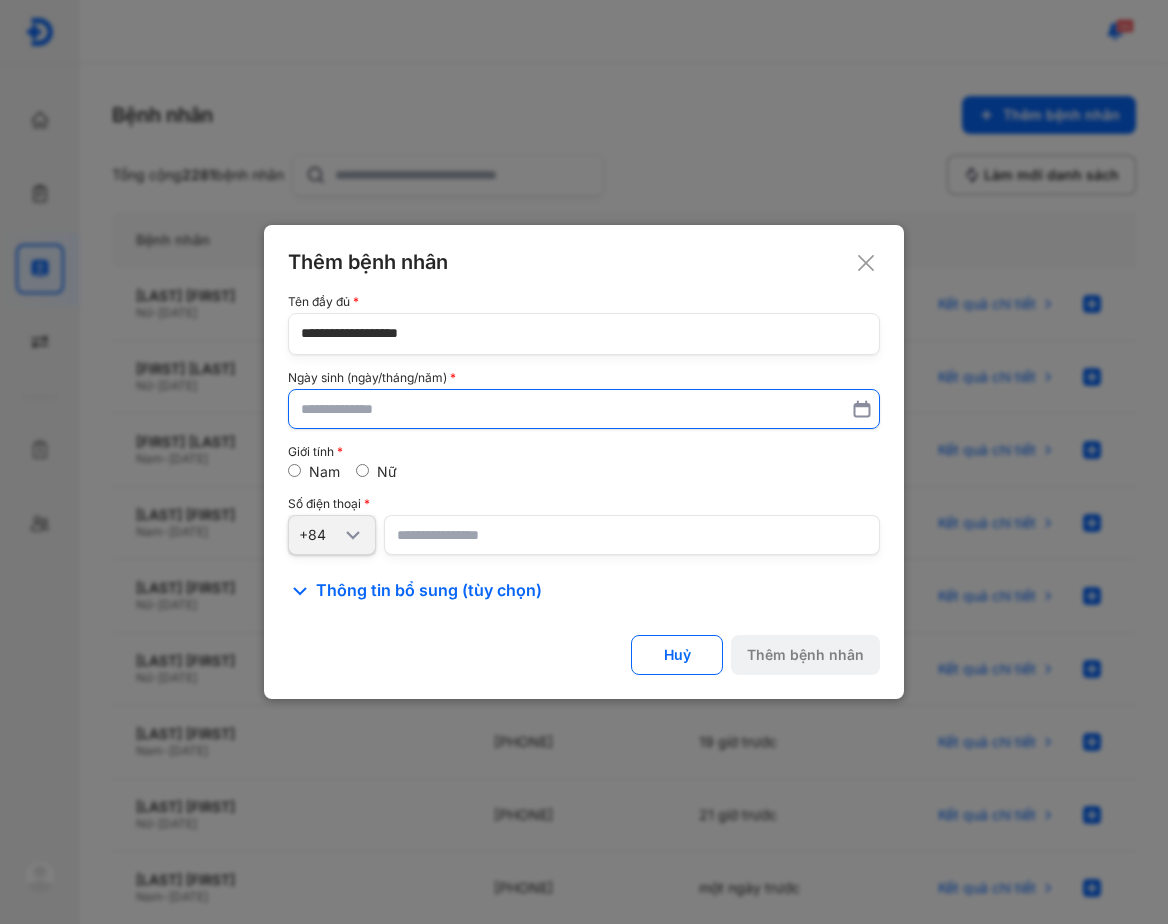 type on "**********" 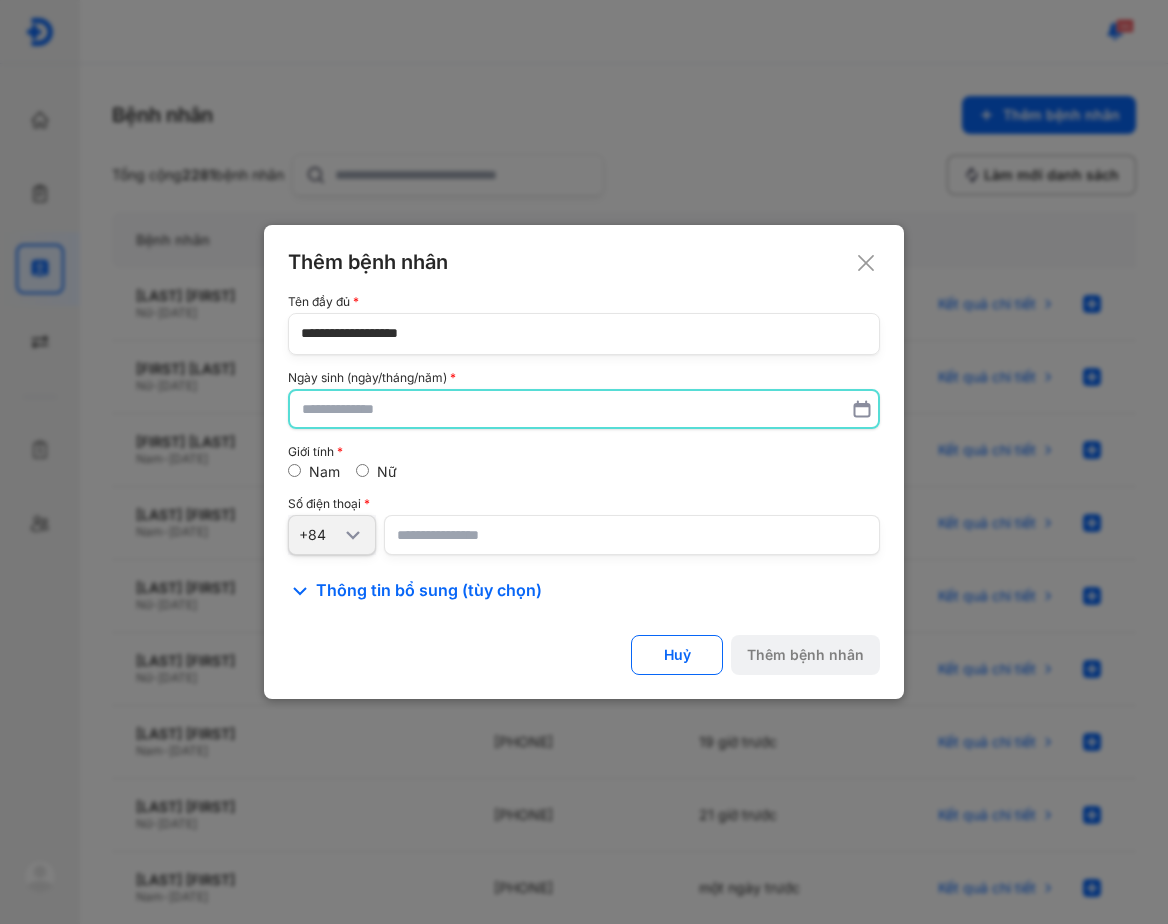 click at bounding box center (584, 409) 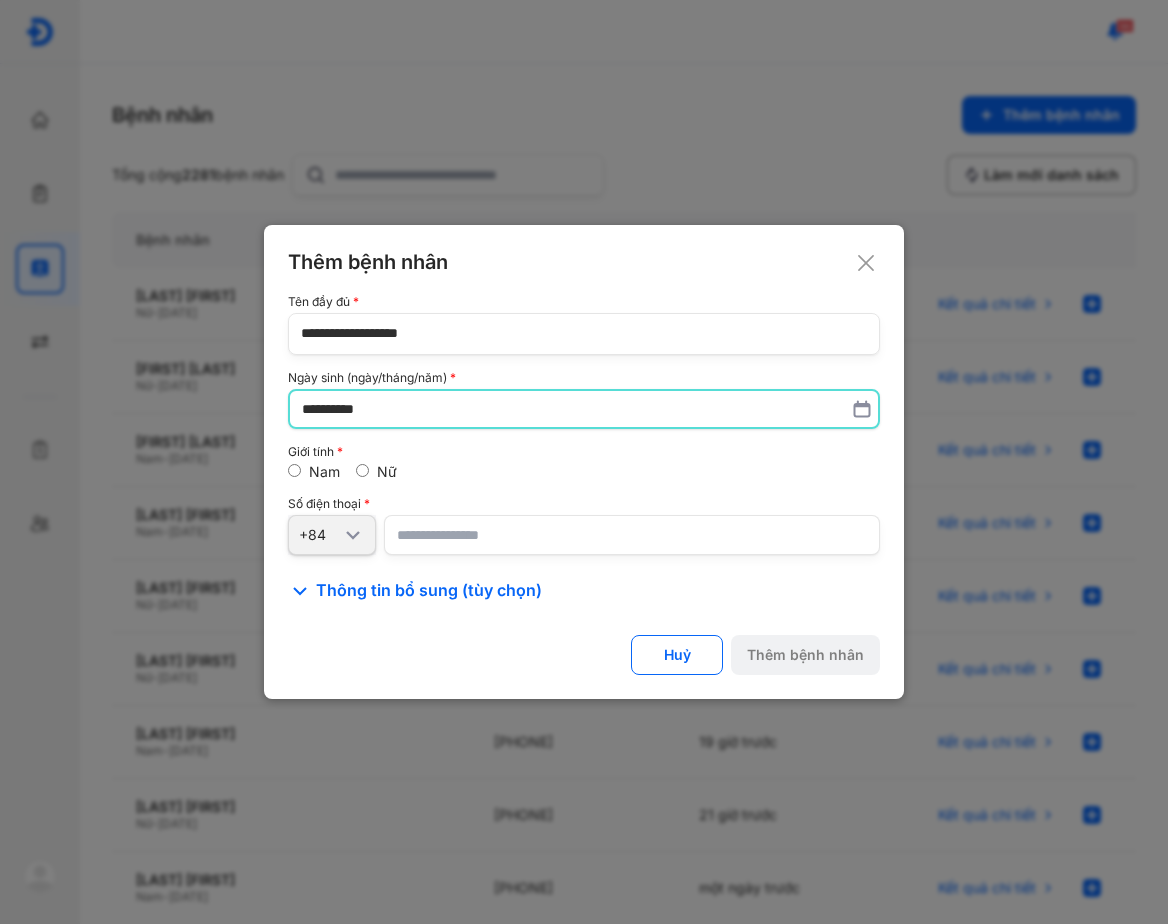 type on "**********" 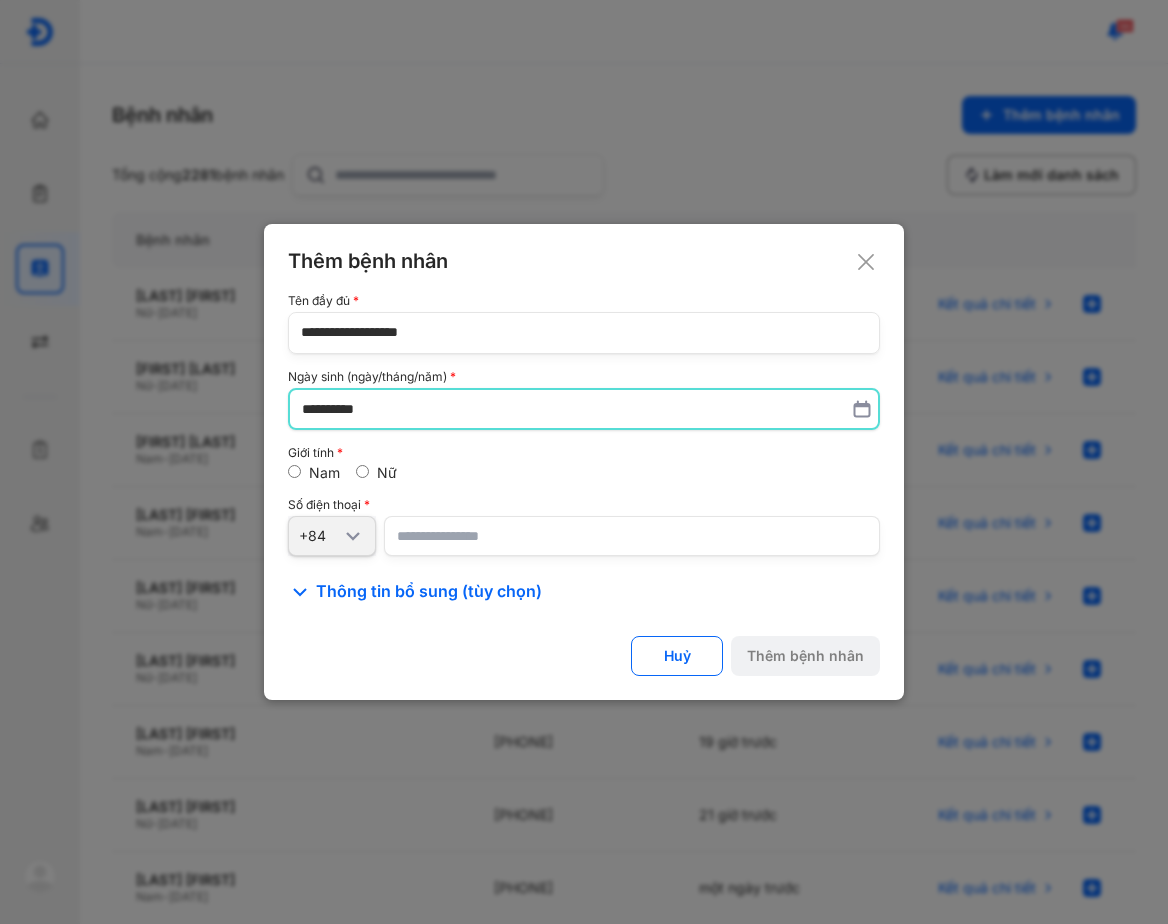 click at bounding box center [632, 536] 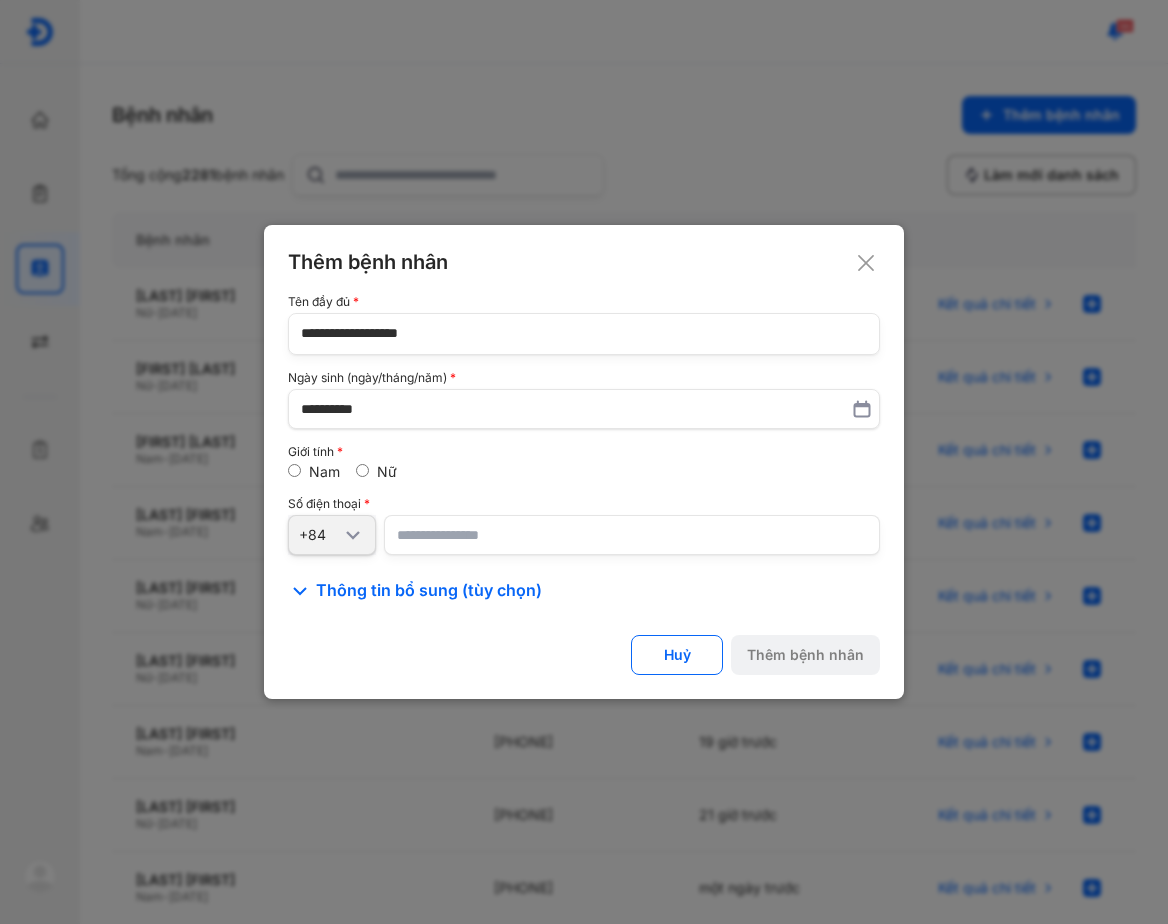 click on "Giới tính Nam Nữ" at bounding box center [584, 463] 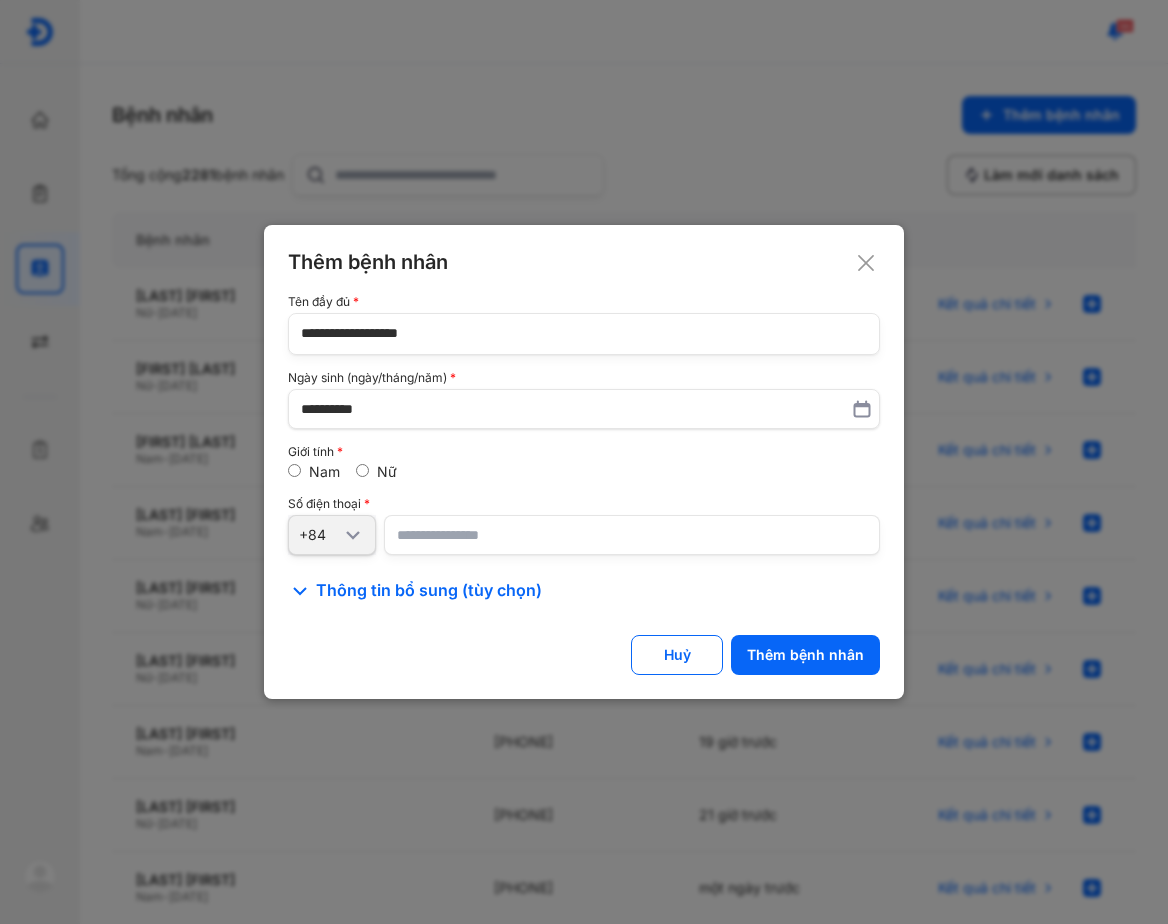 type on "**********" 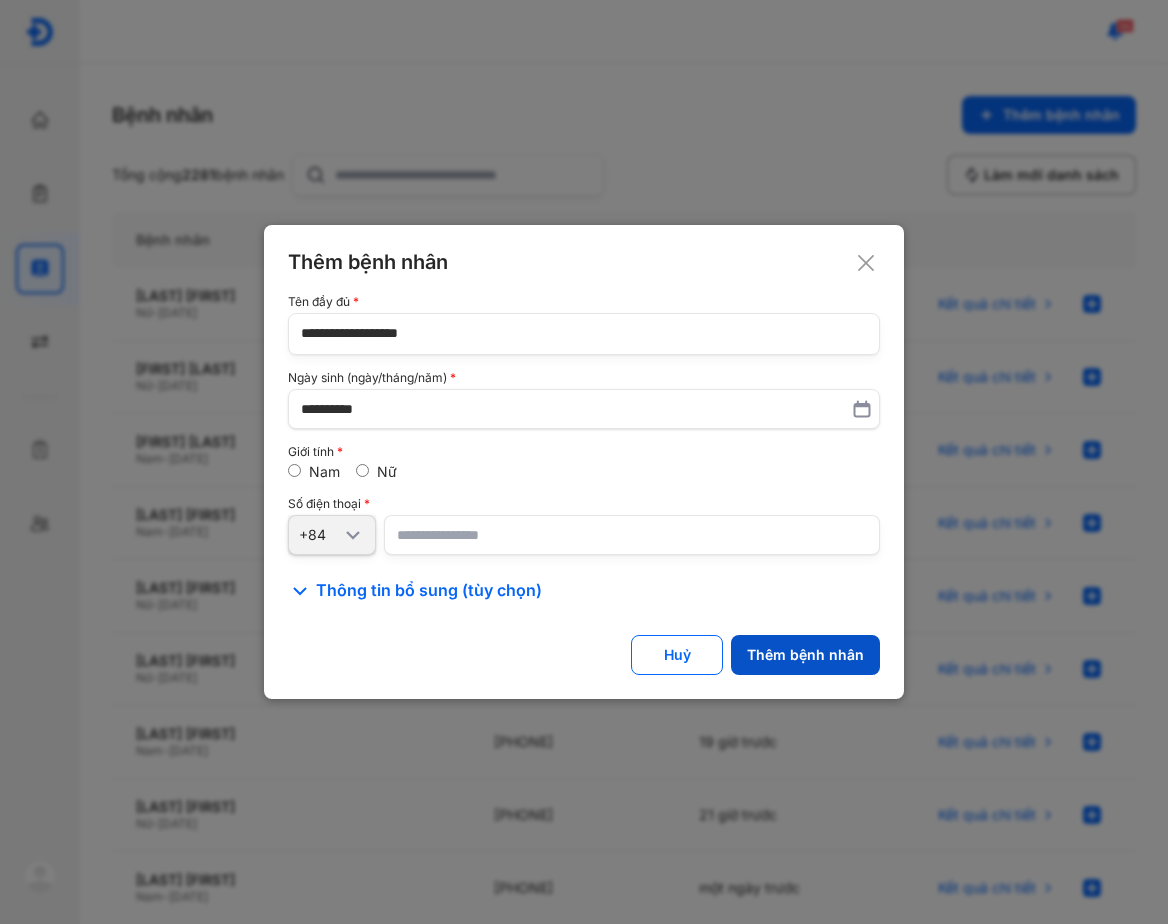 click on "Thêm bệnh nhân" 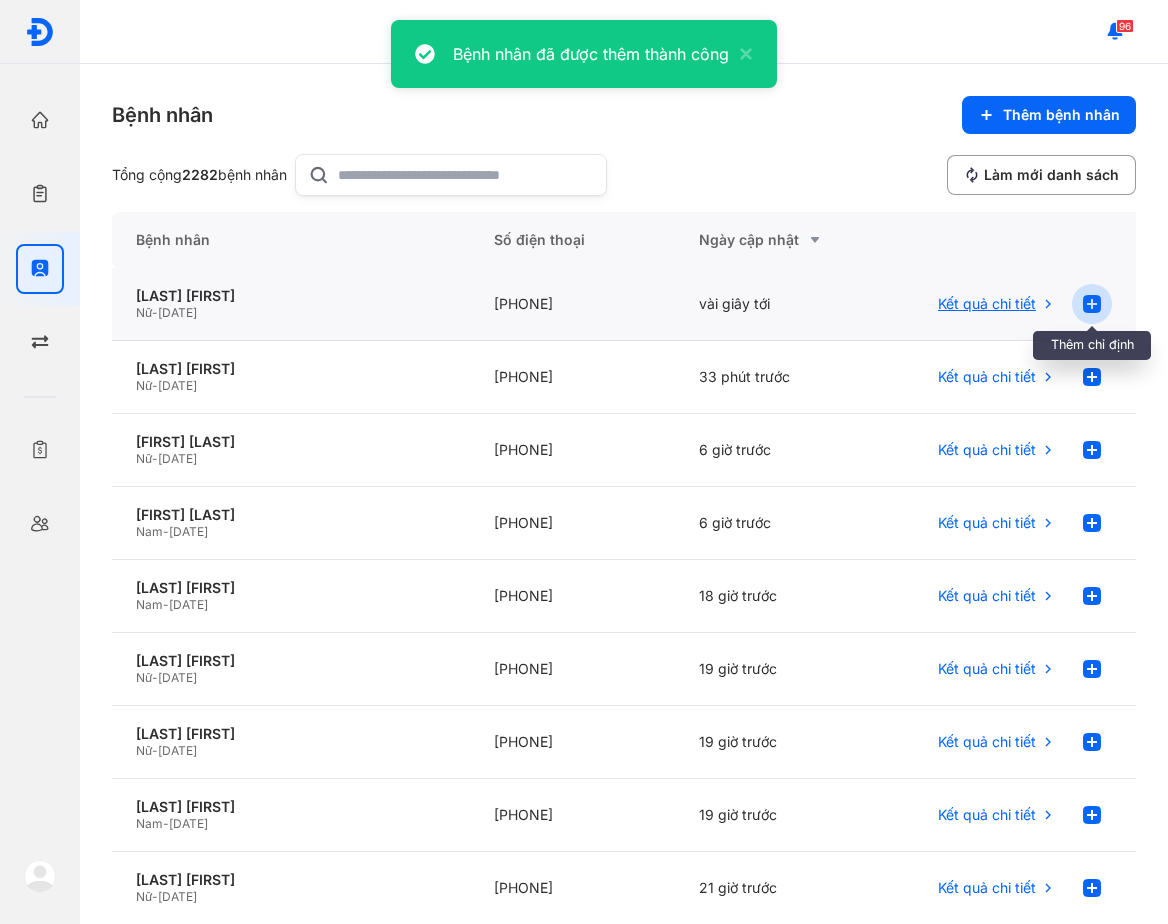 click 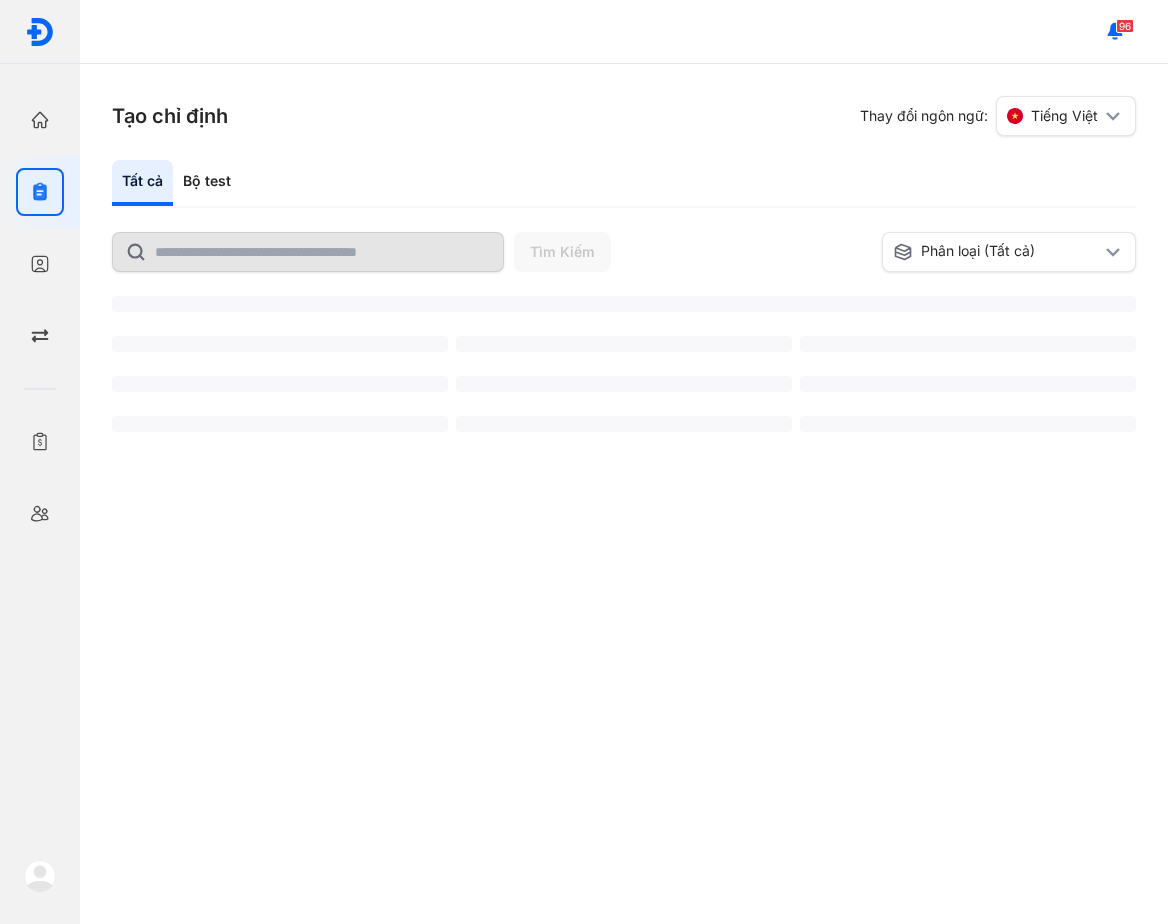 scroll, scrollTop: 0, scrollLeft: 0, axis: both 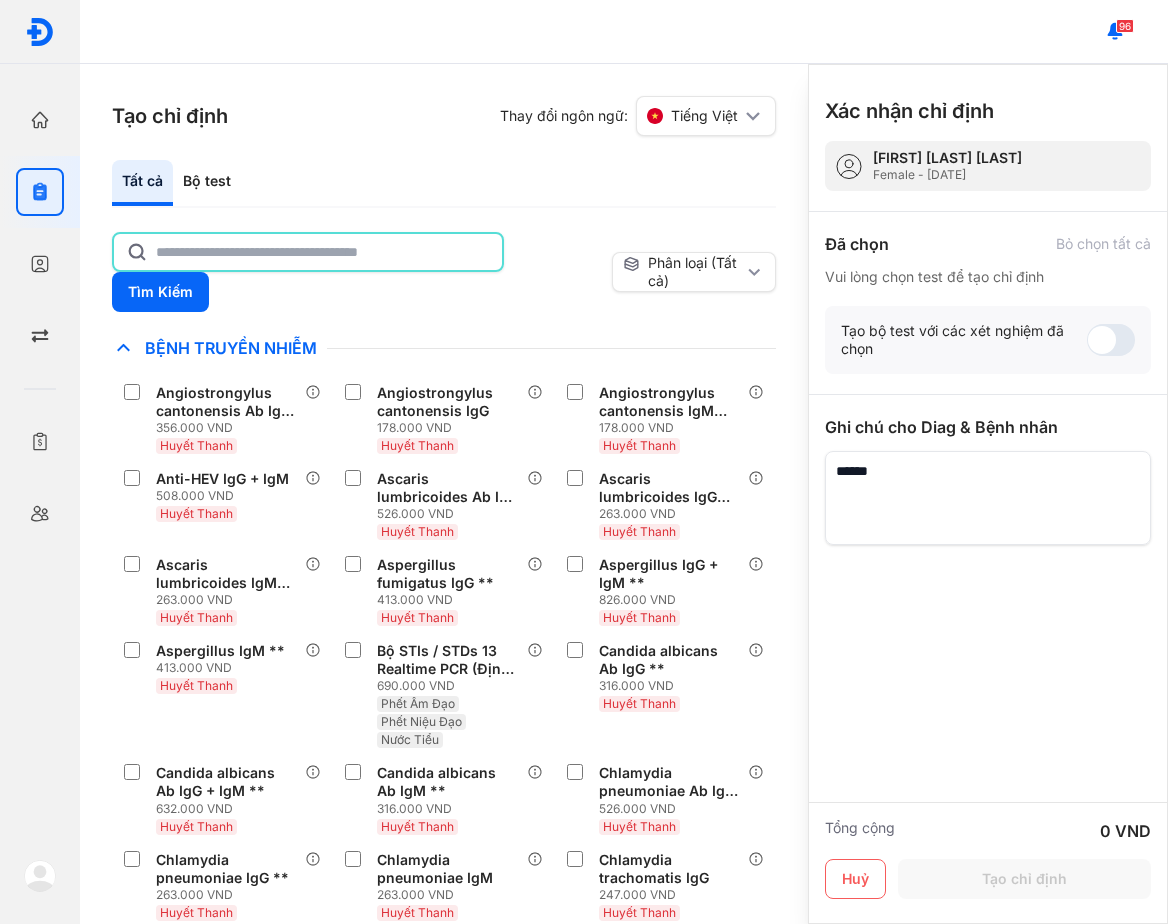 click 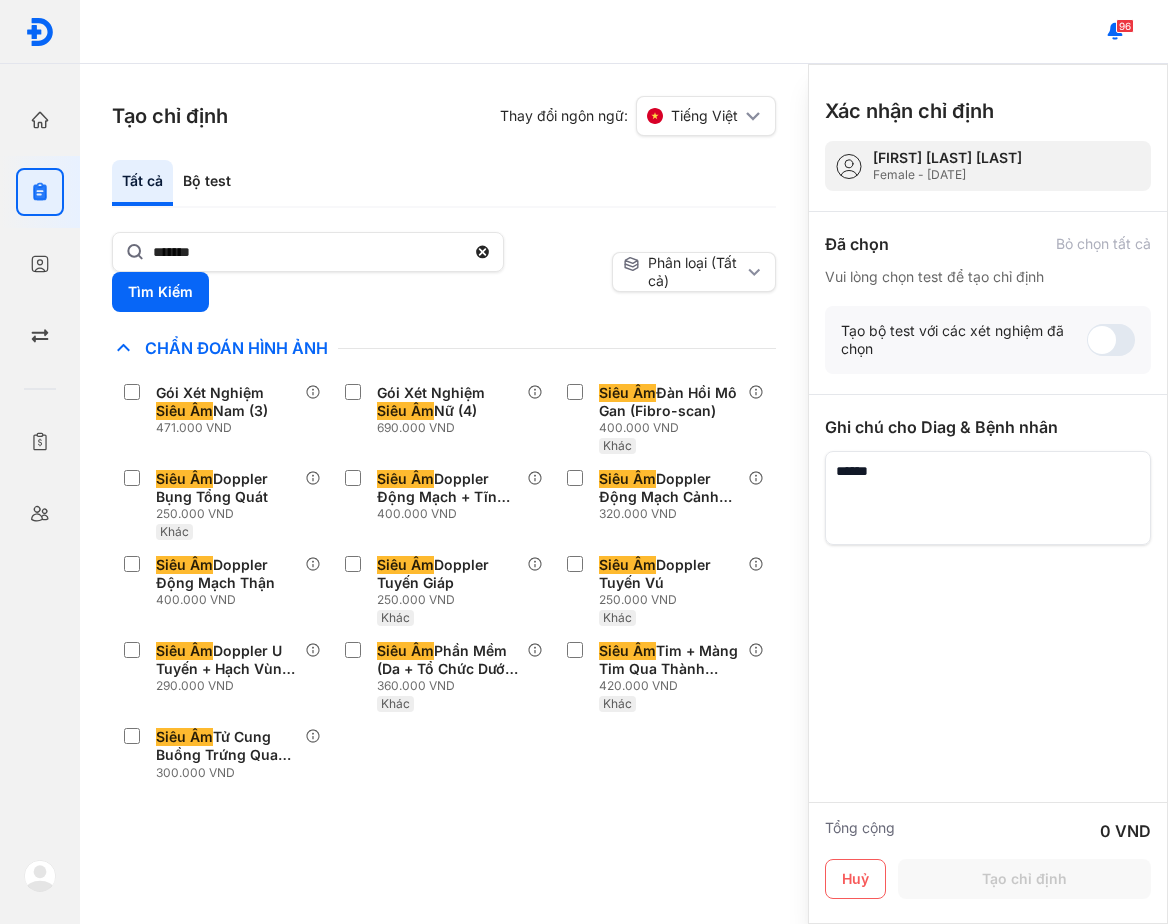 click on "Tạo chỉ định Thay đổi ngôn ngữ:  Tiếng Việt Tất cả Bộ test ******* Tìm Kiếm  Phân loại (Tất cả) Lưu làm chế độ xem mặc định Chỉ định nhiều nhất Bệnh Truyền Nhiễm Chẩn Đoán Hình Ảnh Gói Xét Nghiệm  Siêu Âm  Nam (3) 471.000 VND Gói Xét Nghiệm  Siêu Âm  Nữ (4) 690.000 VND Siêu Âm  Đàn Hồi Mô Gan (Fibro-scan) 400.000 VND Khác Siêu Âm  Doppler Bụng Tổng Quát 250.000 VND Khác Siêu Âm  Doppler Động Mạch + Tĩnh Mạch Chi Dưới 400.000 VND Siêu Âm  Doppler Động Mạch Cảnh Ngoài Sọ 320.000 VND Siêu Âm  Doppler Động Mạch Thận 400.000 VND Siêu Âm  Doppler Tuyến Giáp 250.000 VND Khác Siêu Âm  Doppler Tuyến Vú 250.000 VND Khác Siêu Âm  Doppler U Tuyến + Hạch Vùng Cổ 290.000 VND Siêu Âm  Phần Mềm (Da + Tổ Chức Dưới Da + Cơ…) 360.000 VND Khác Siêu Âm  Tim + Màng Tim Qua Thành Ngực 420.000 VND Khác Siêu Âm 300.000 VND Chất Gây Nghiện COVID Gan Khác" at bounding box center (444, 494) 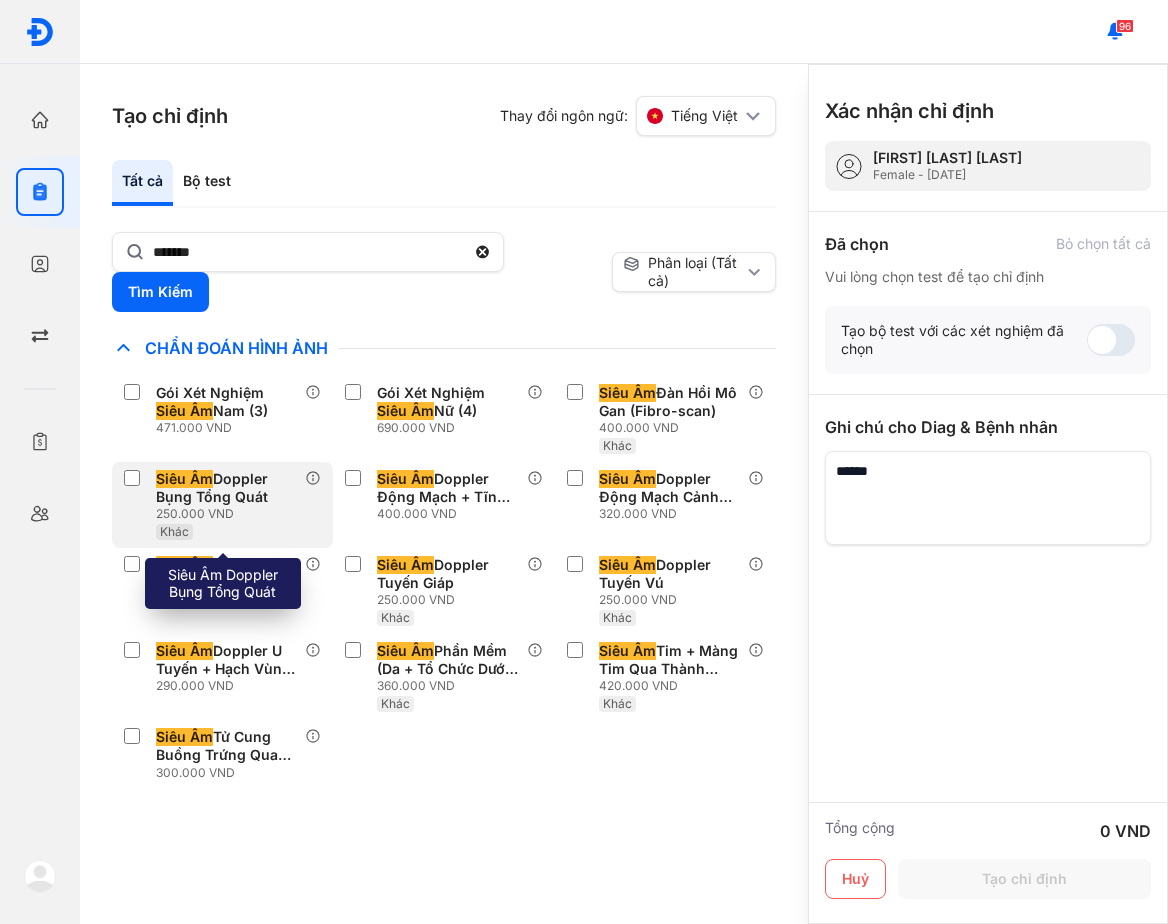 click on "250.000 VND" at bounding box center (230, 514) 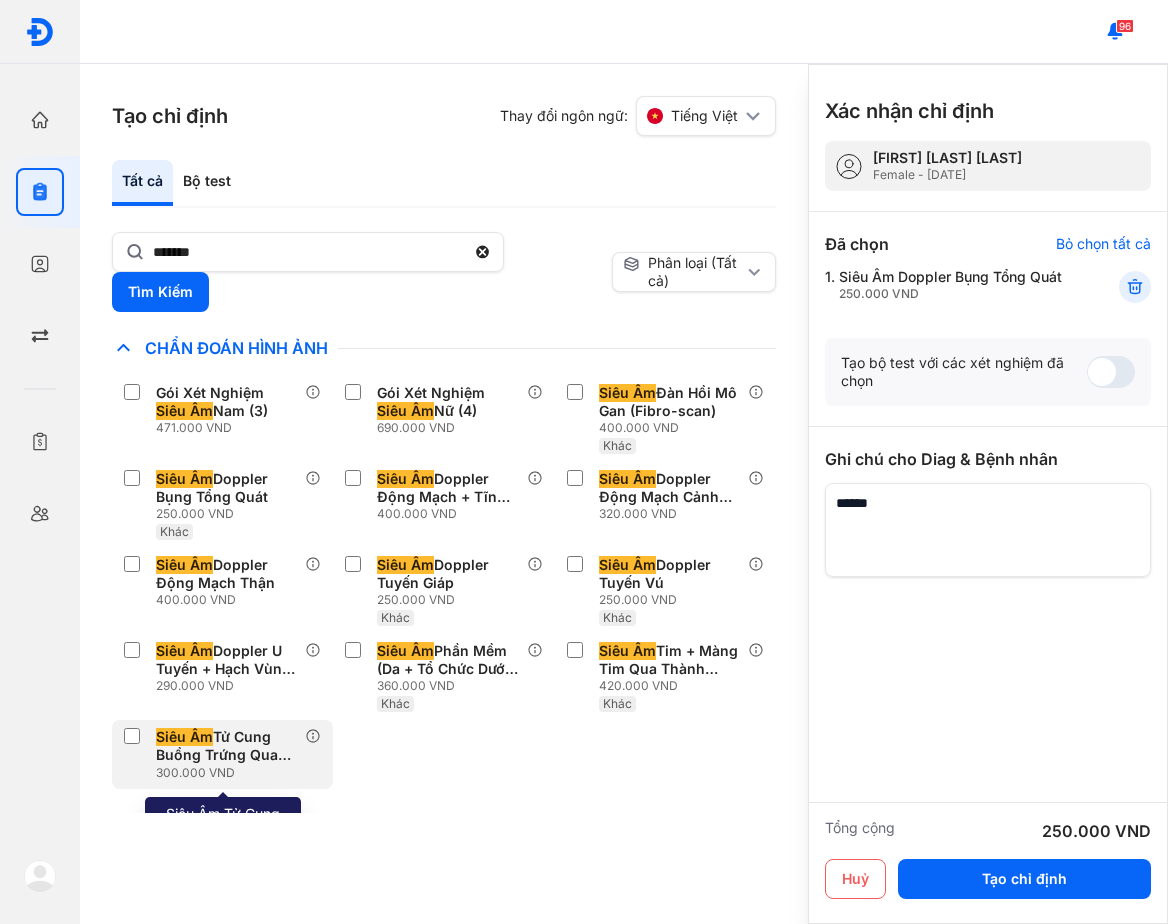 click on "300.000 VND" at bounding box center (230, 773) 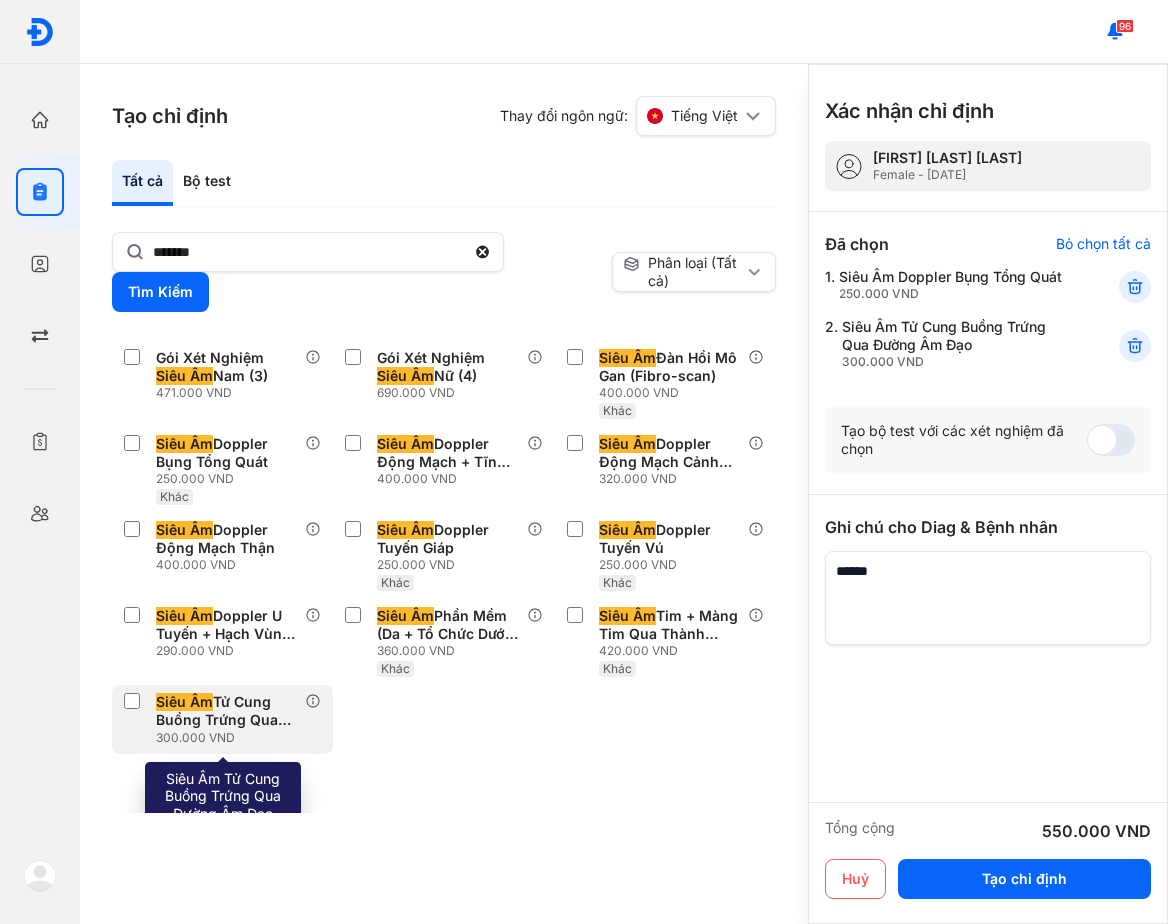 scroll, scrollTop: 0, scrollLeft: 0, axis: both 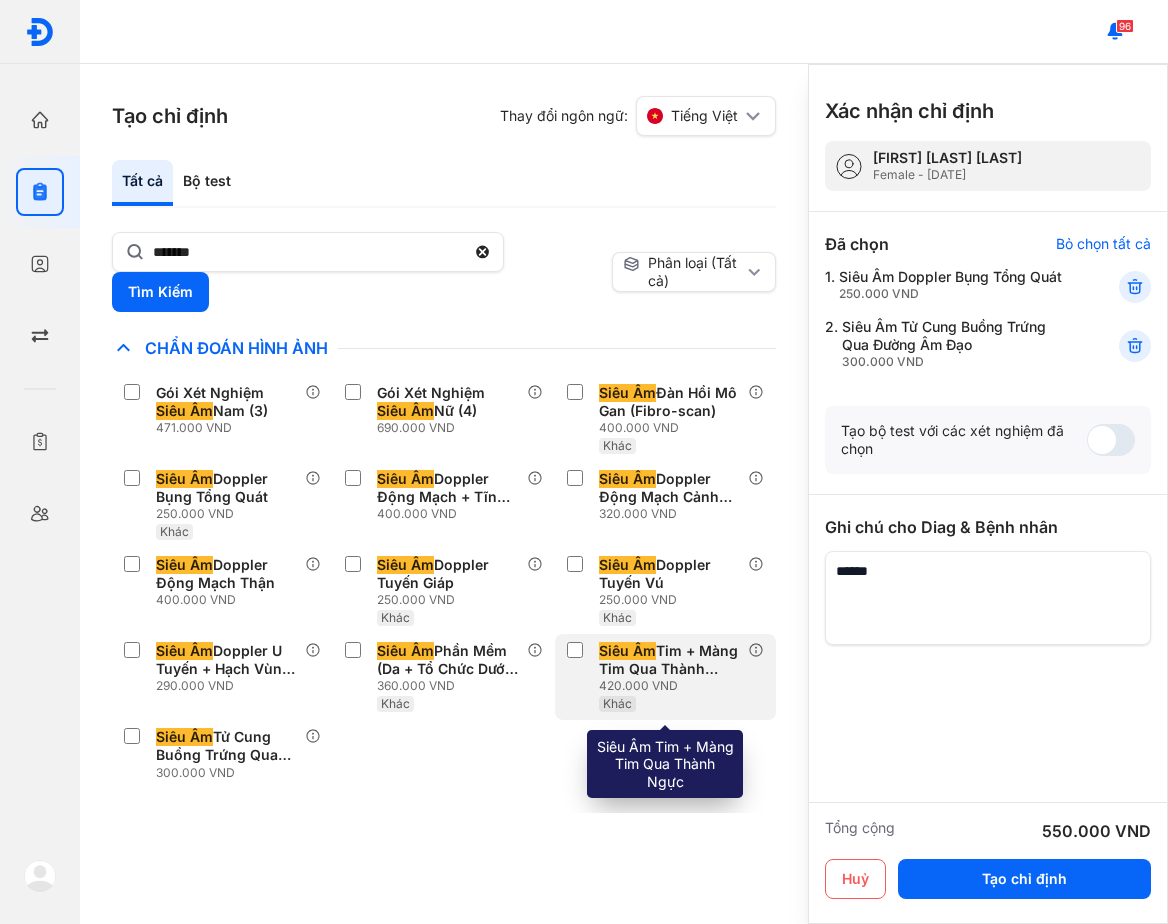 click on "Khác" at bounding box center [673, 703] 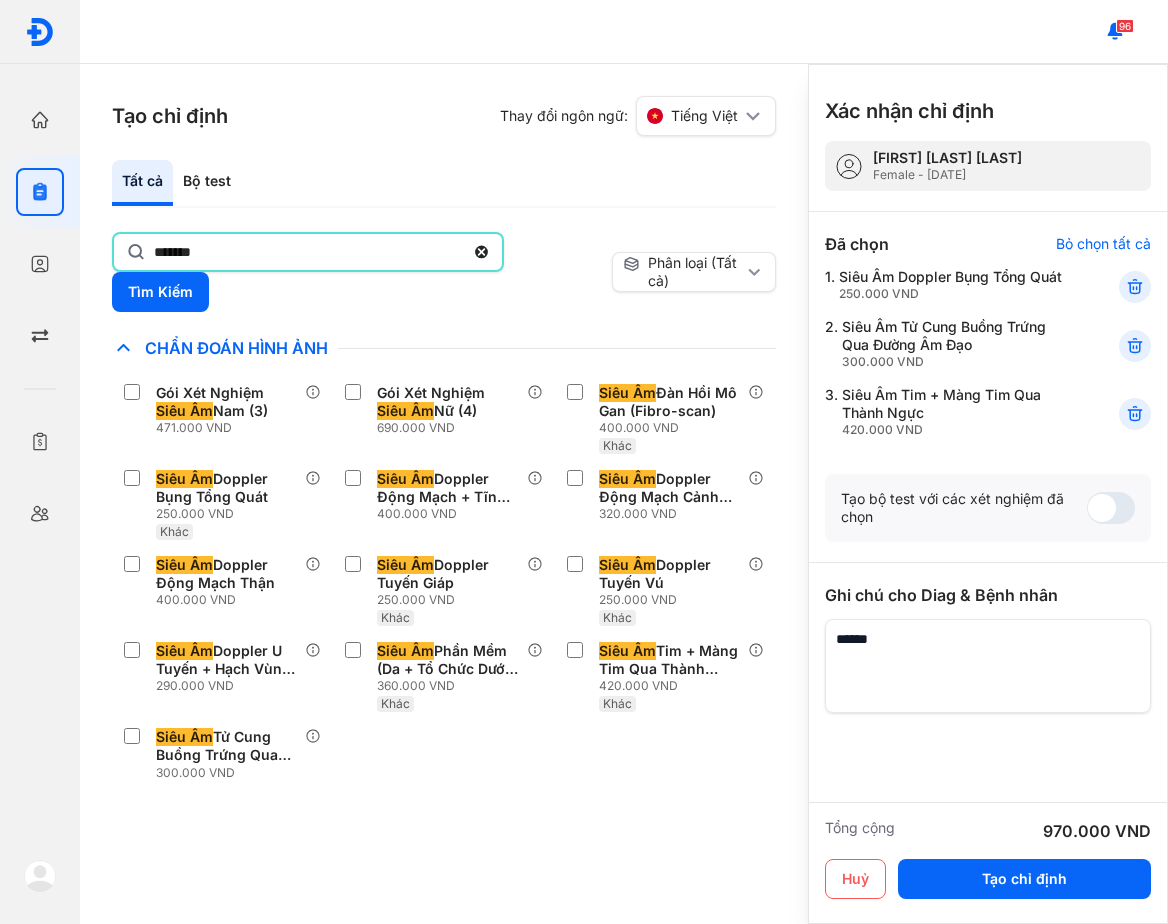 click on "*******" 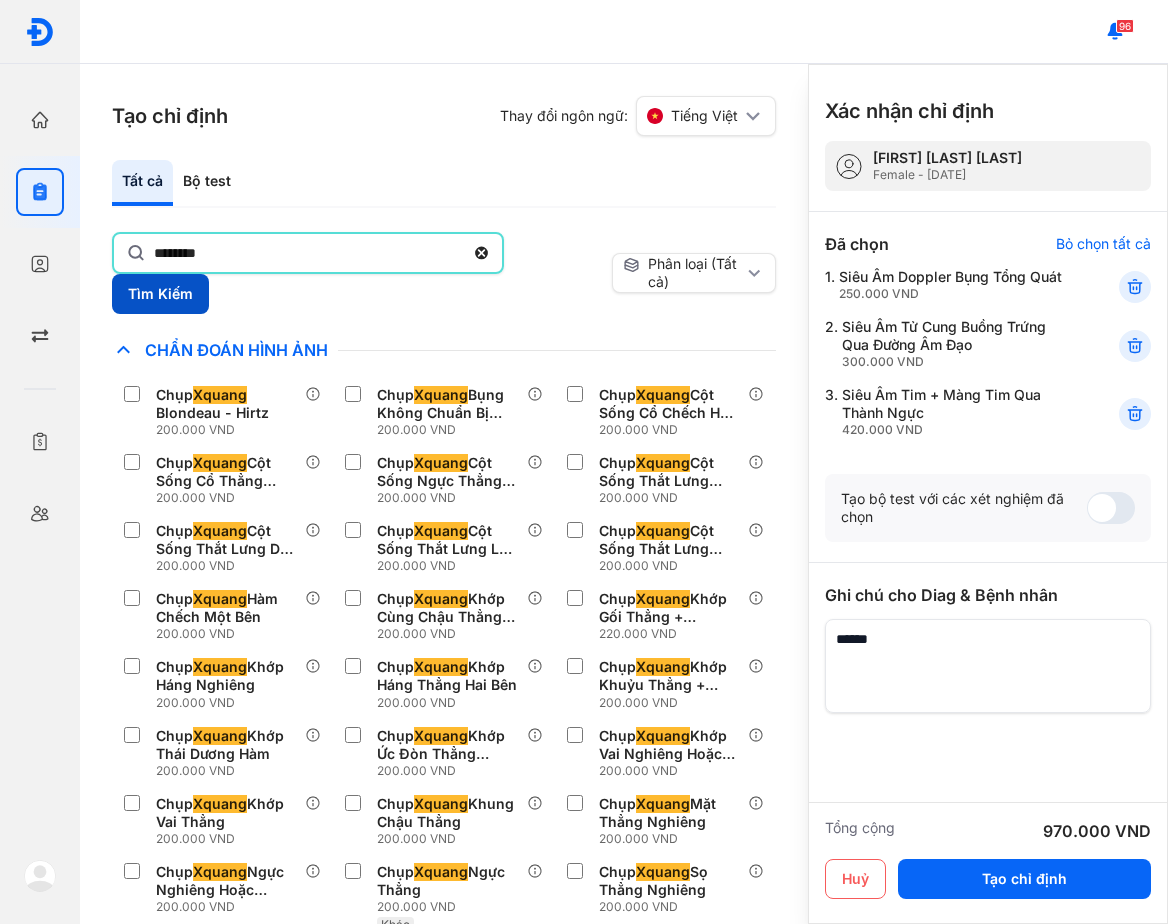 click on "Tìm Kiếm" at bounding box center (160, 294) 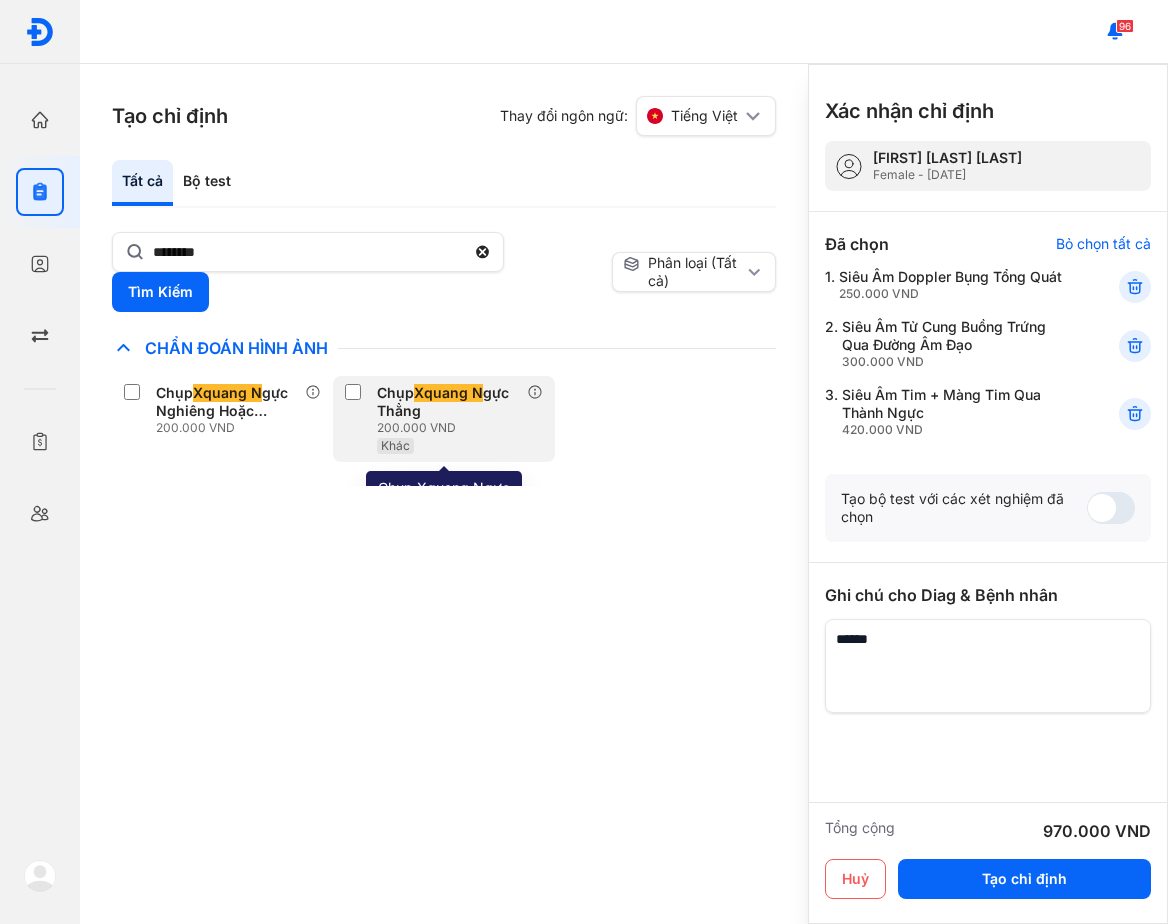 click on "Chụp  Xquang N gực Thẳng" at bounding box center (447, 402) 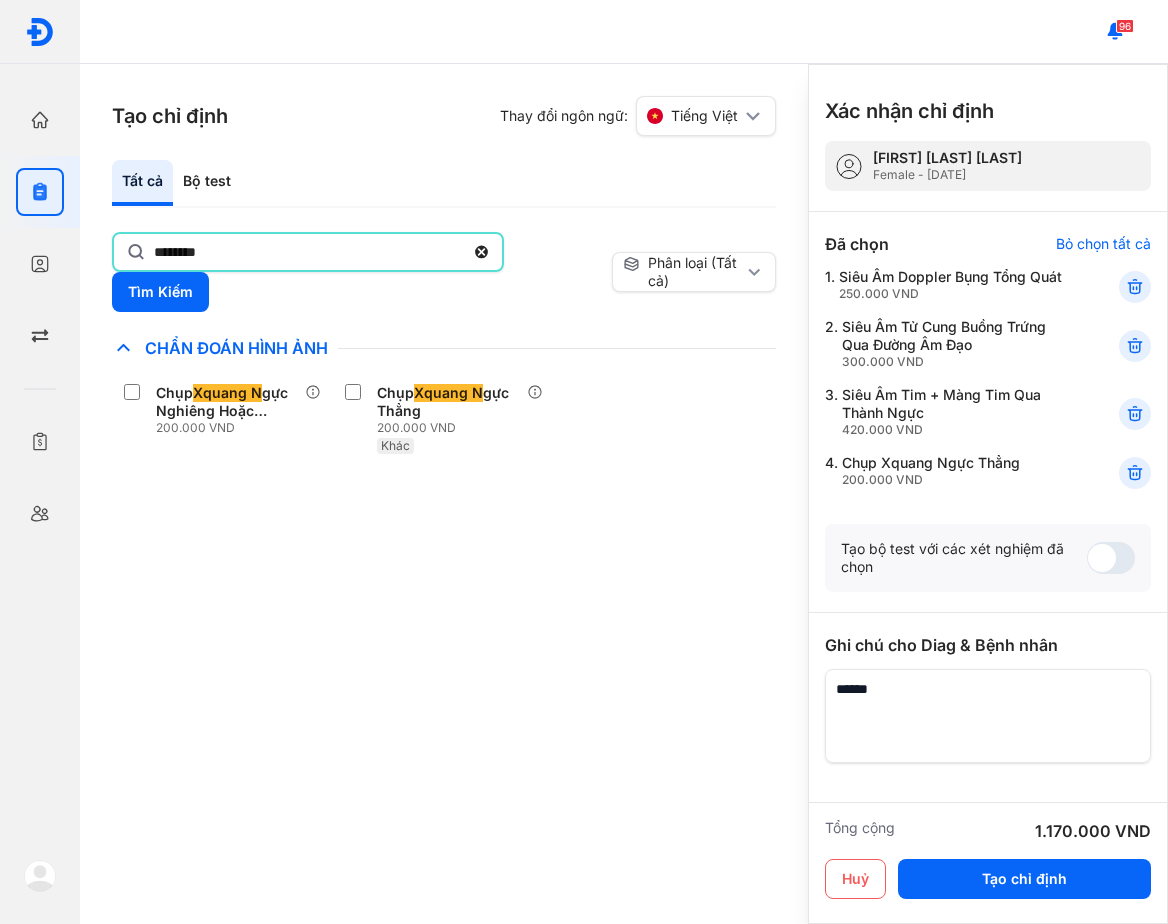 click on "********" 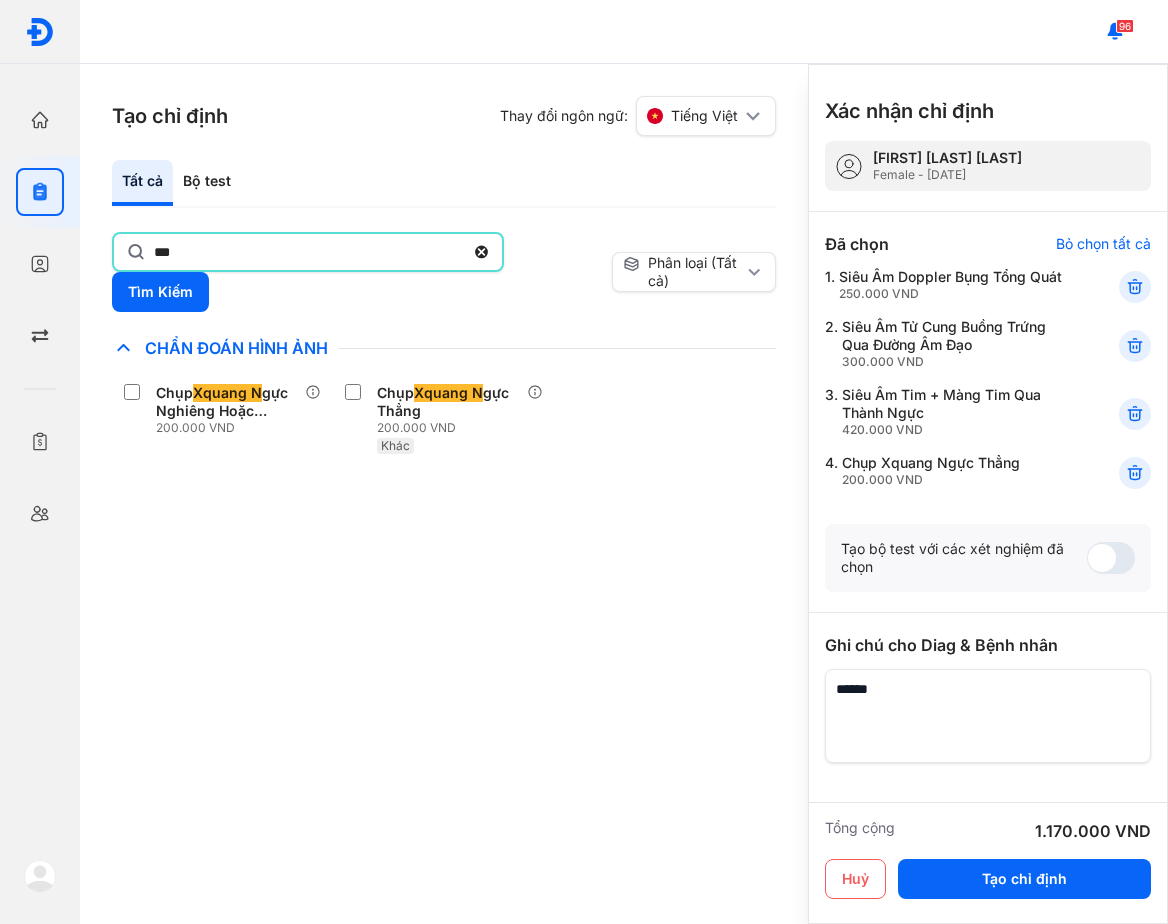 type on "***" 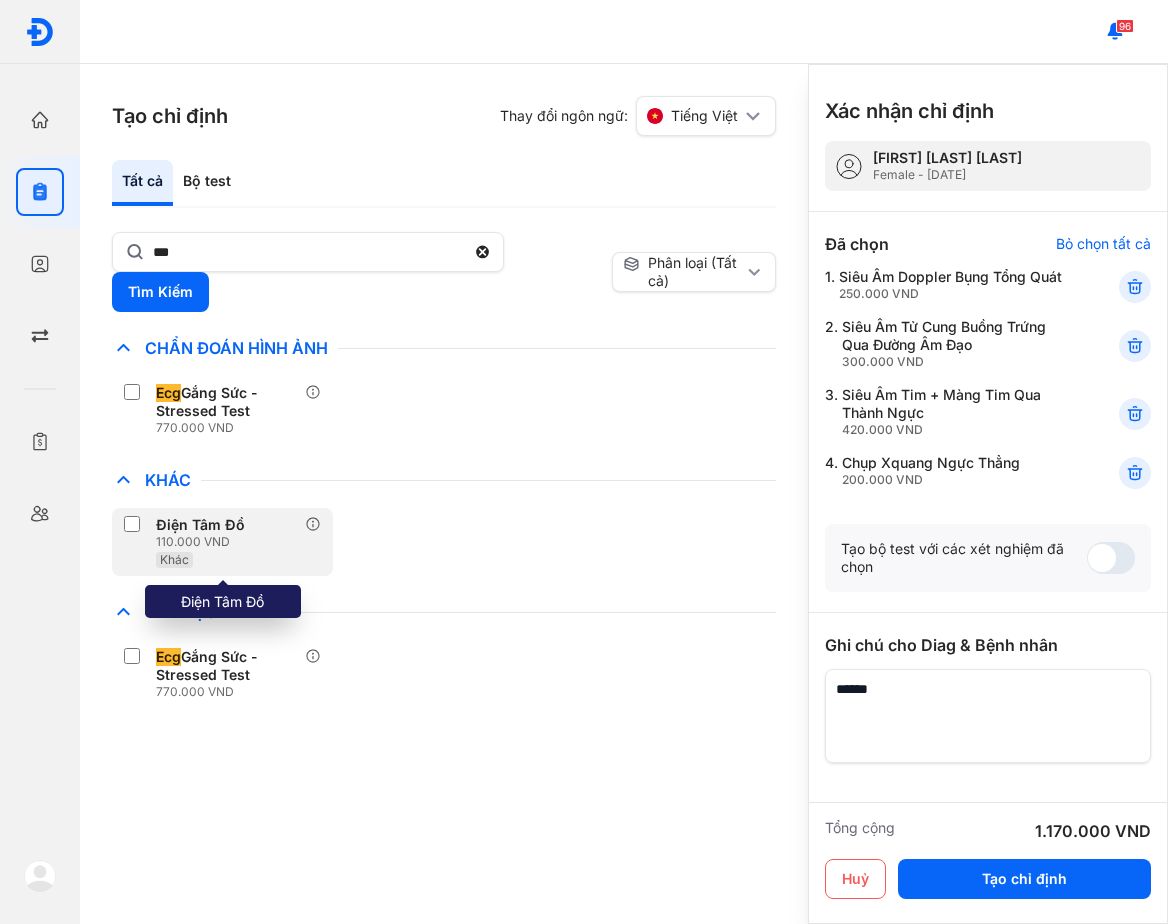 click on "Điện Tâm Đồ" at bounding box center (200, 525) 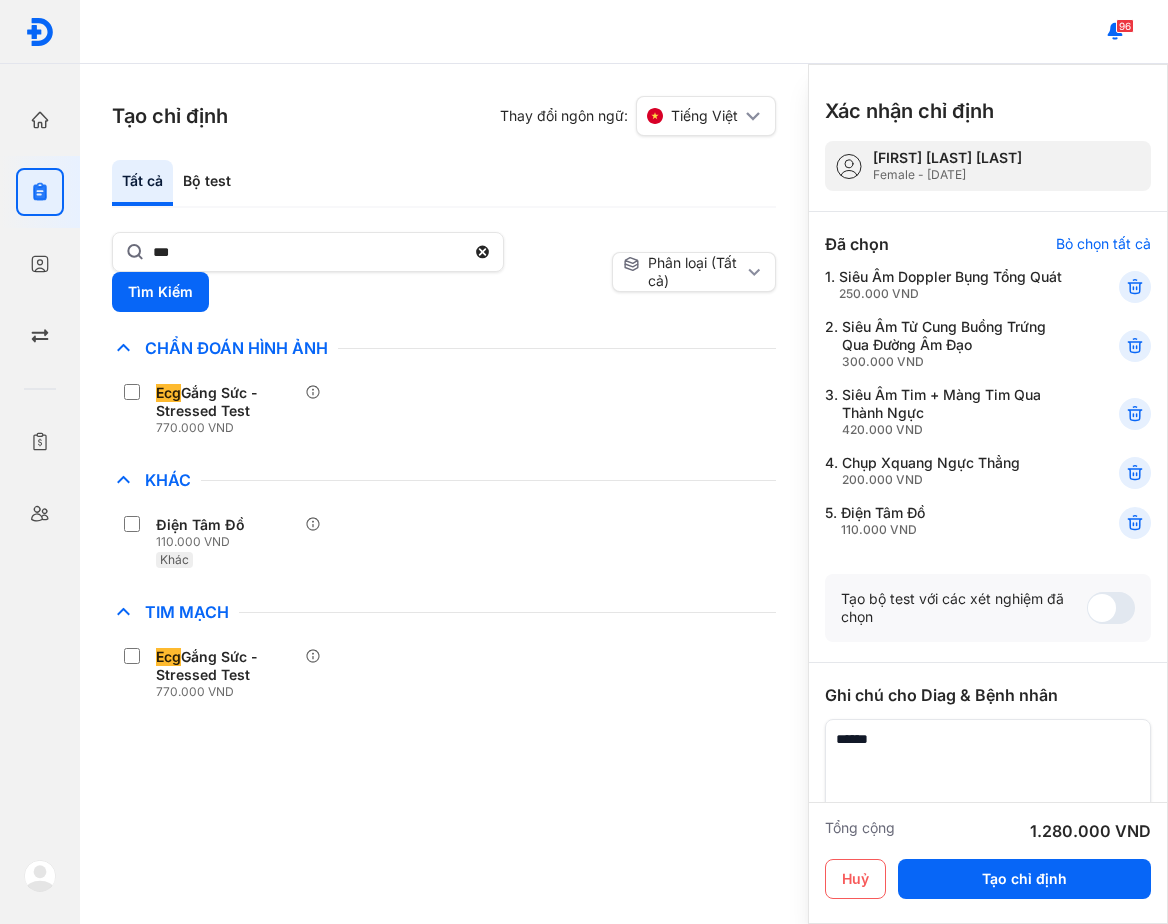 click on "Điện Tâm Đồ 110.000 VND Khác" at bounding box center (444, 542) 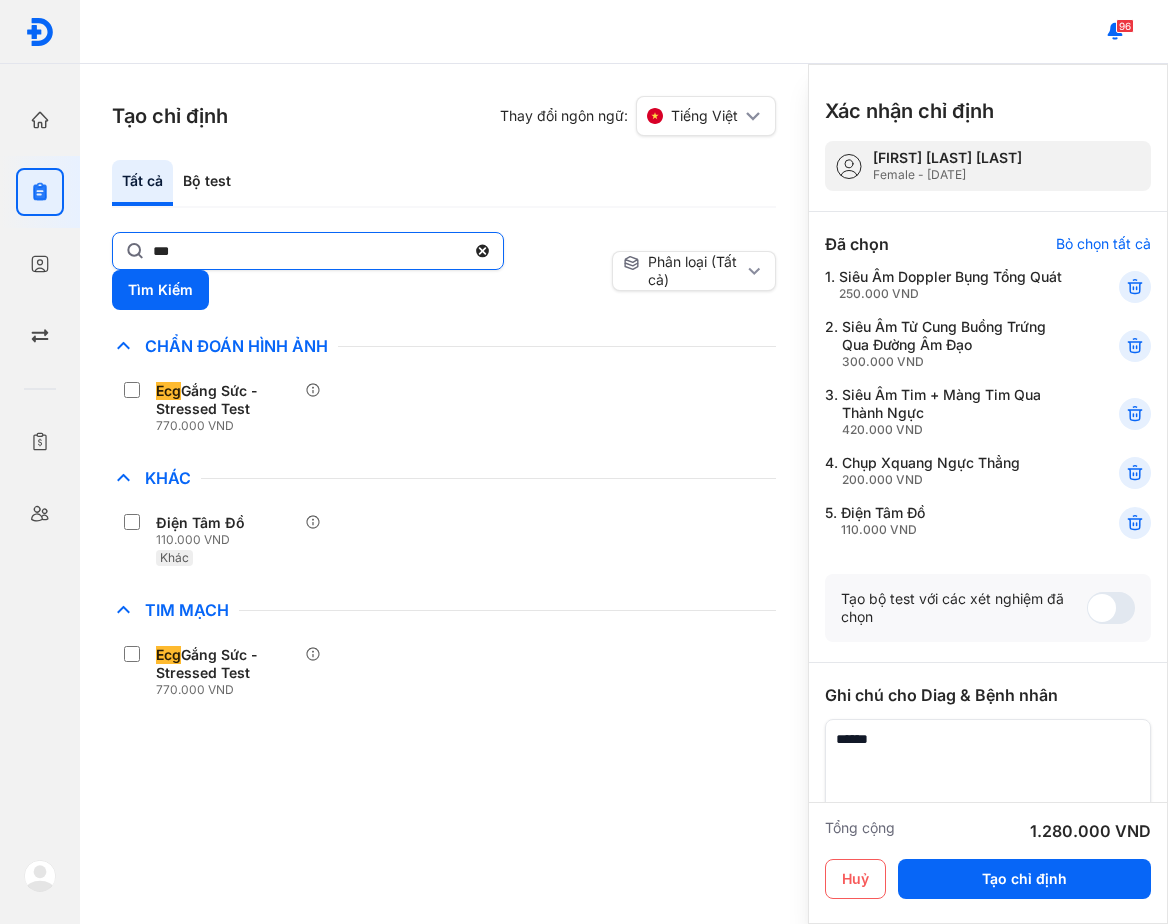 click on "***" 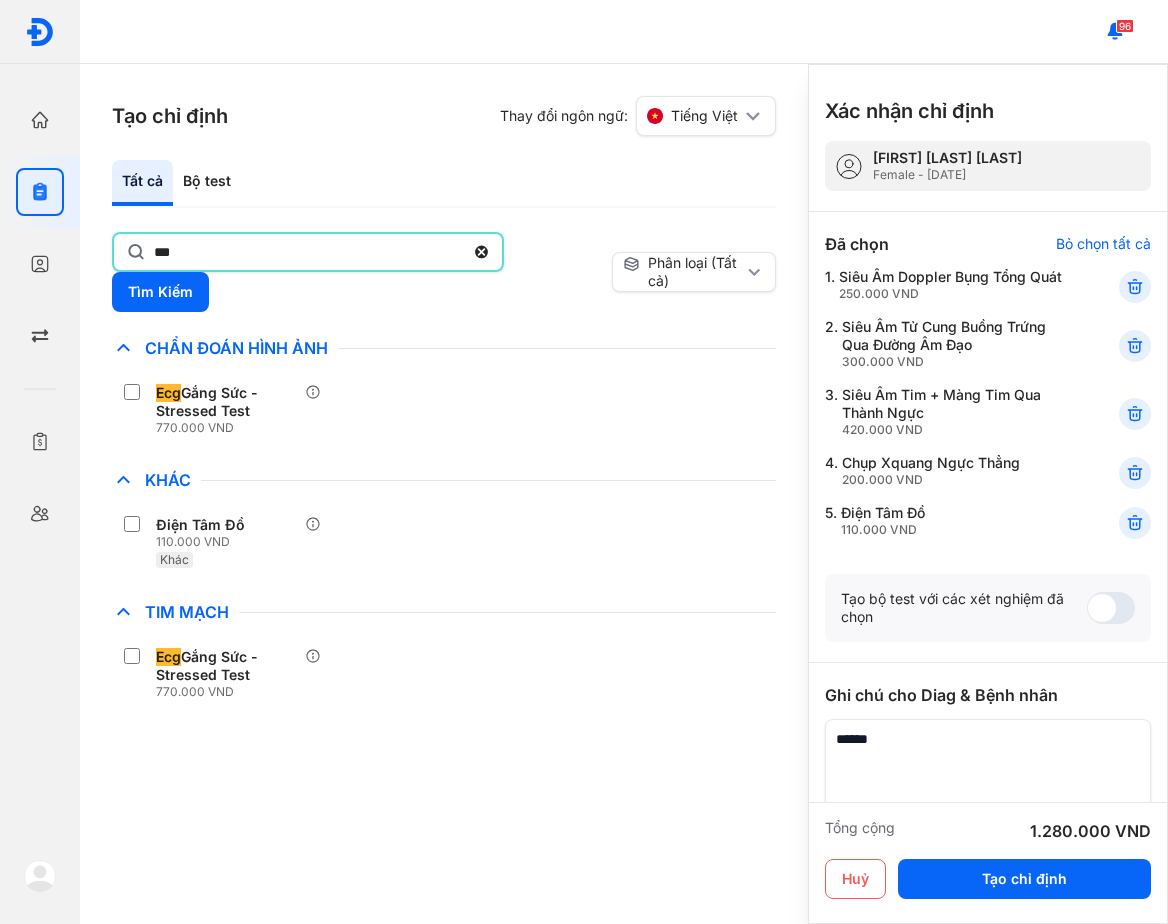 click on "***" 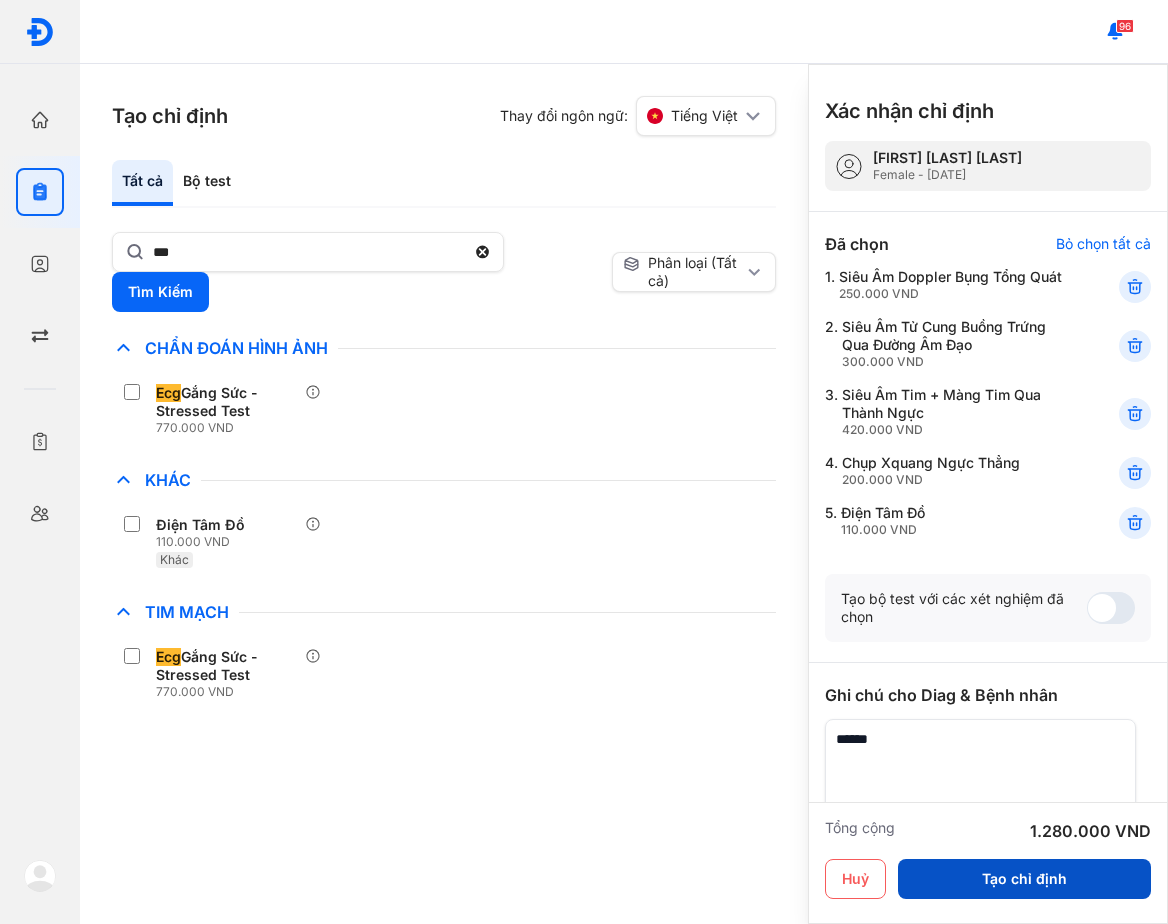 click on "Tạo chỉ định" at bounding box center [1024, 879] 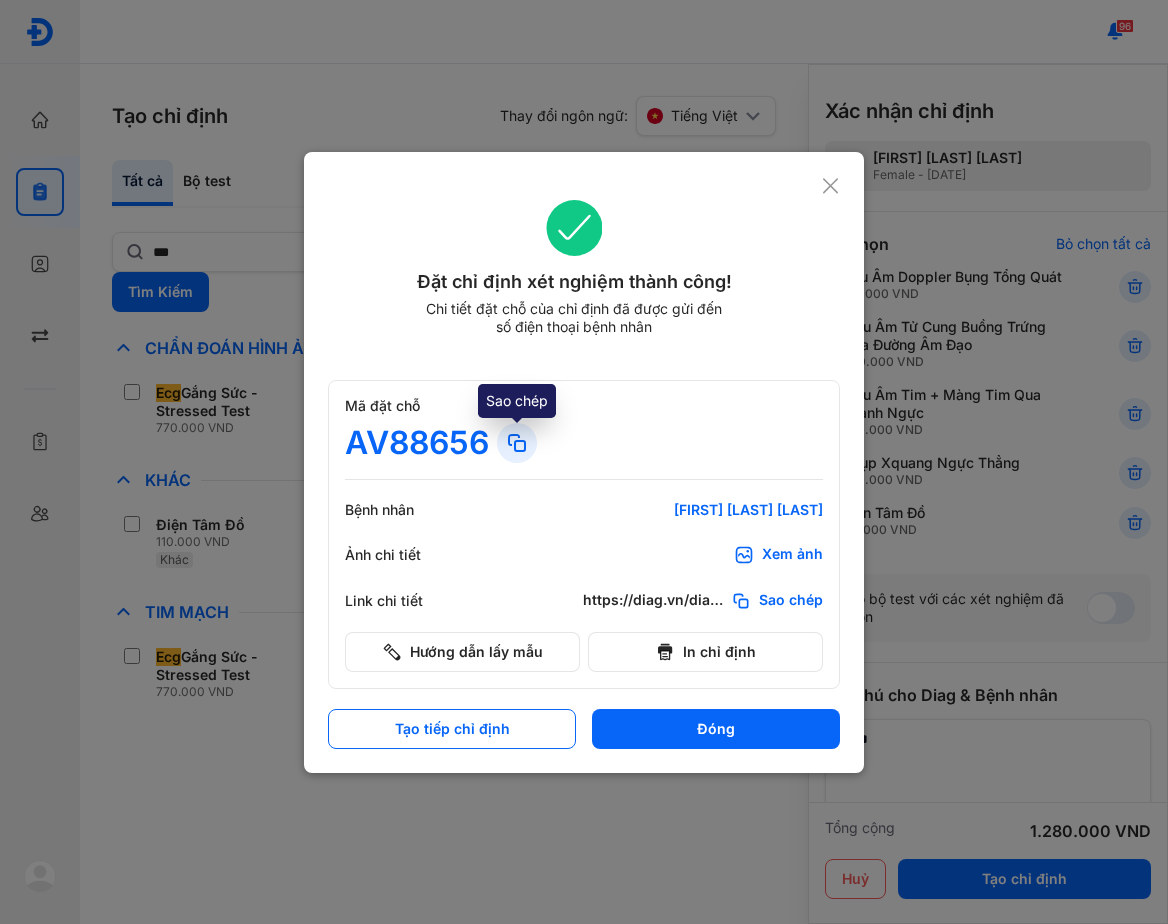 click 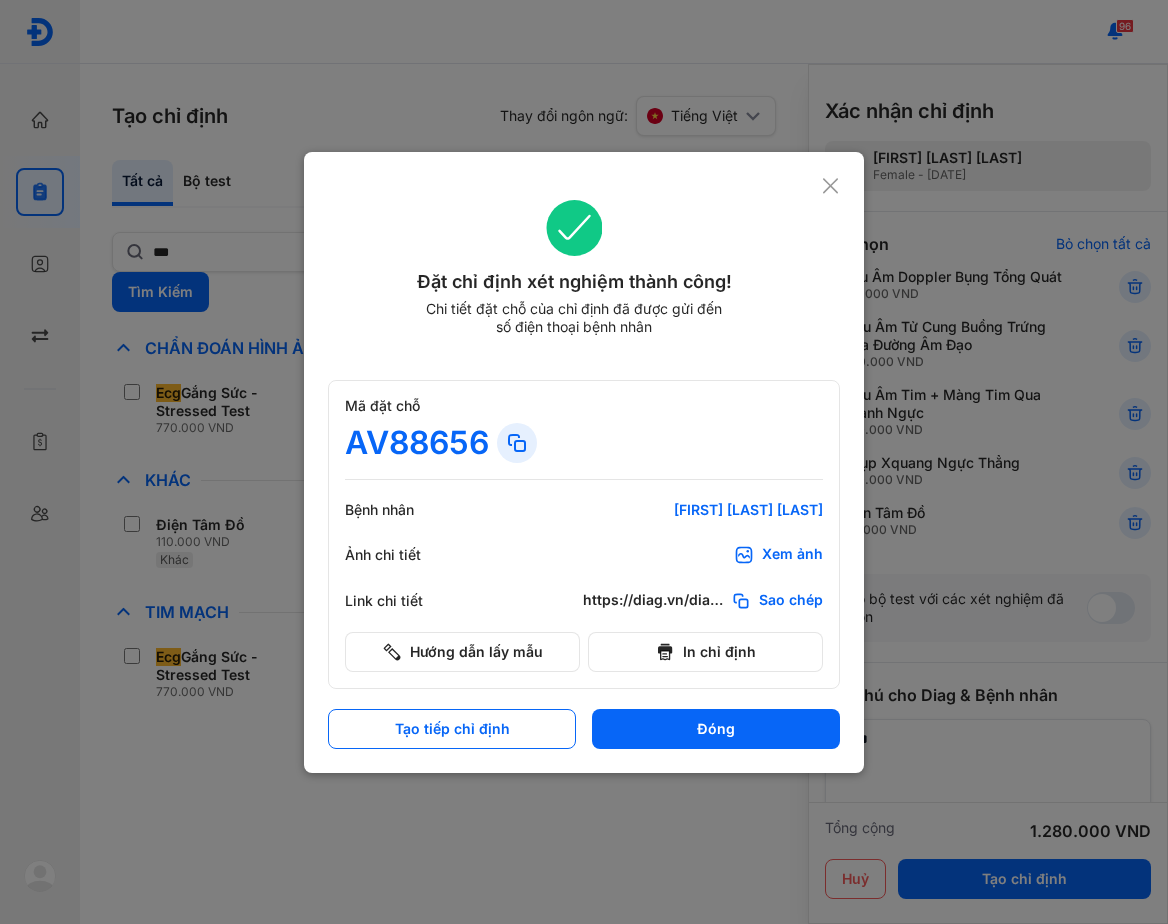 click on "AV88656" at bounding box center [584, 443] 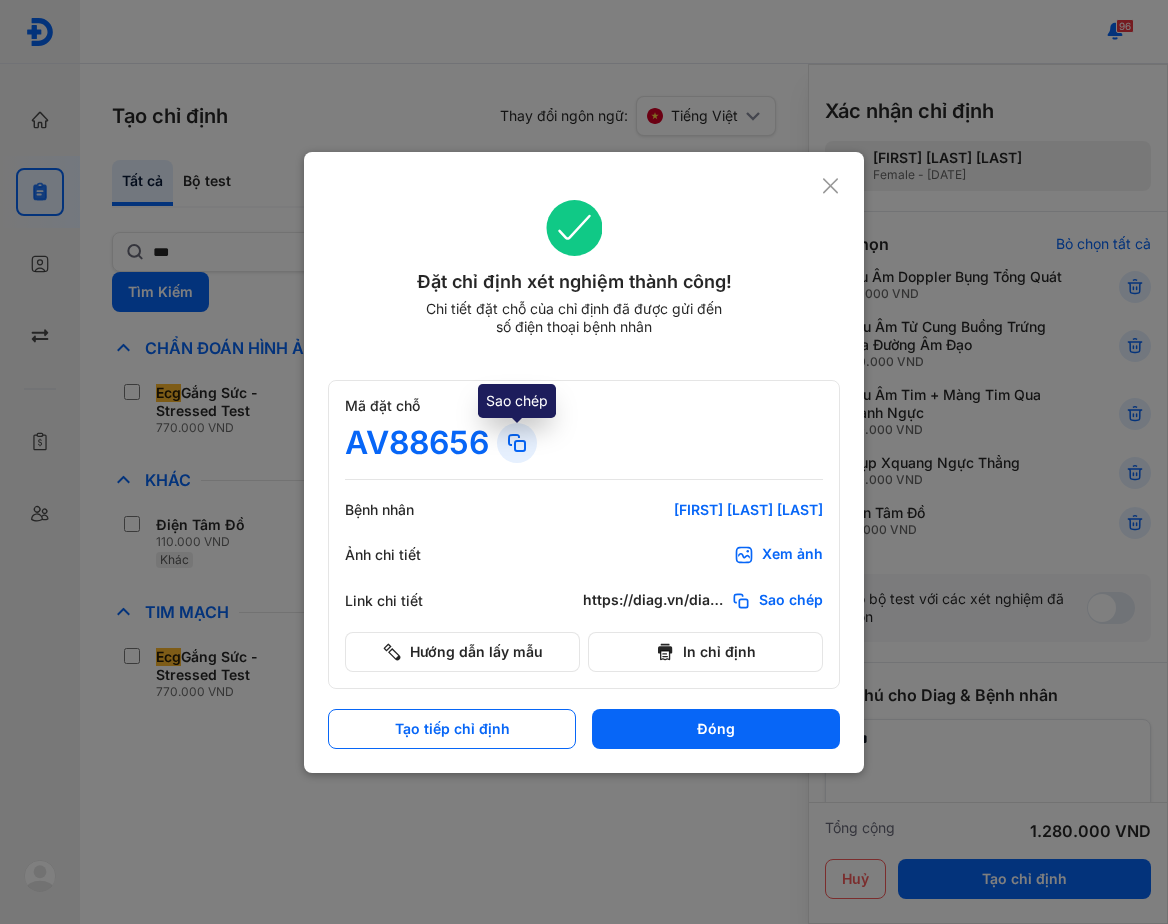 click 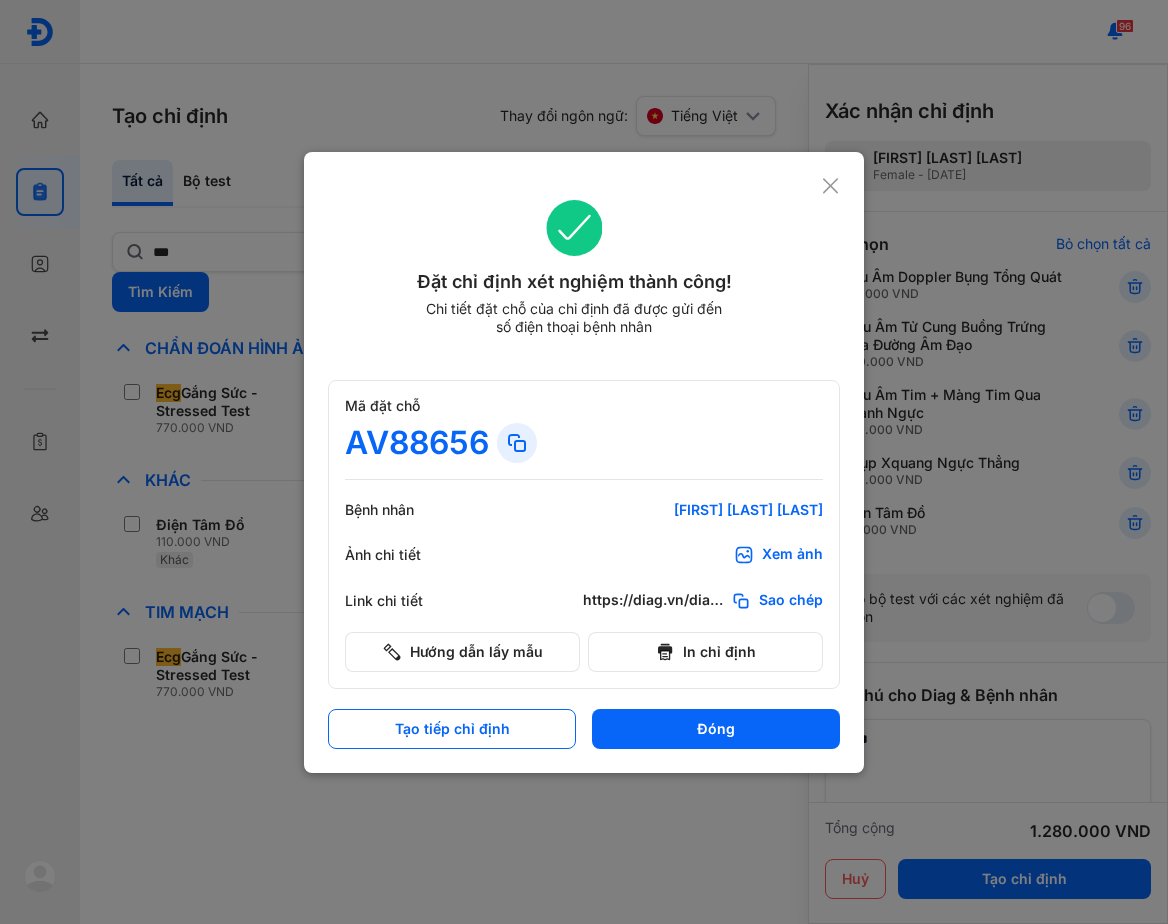 click 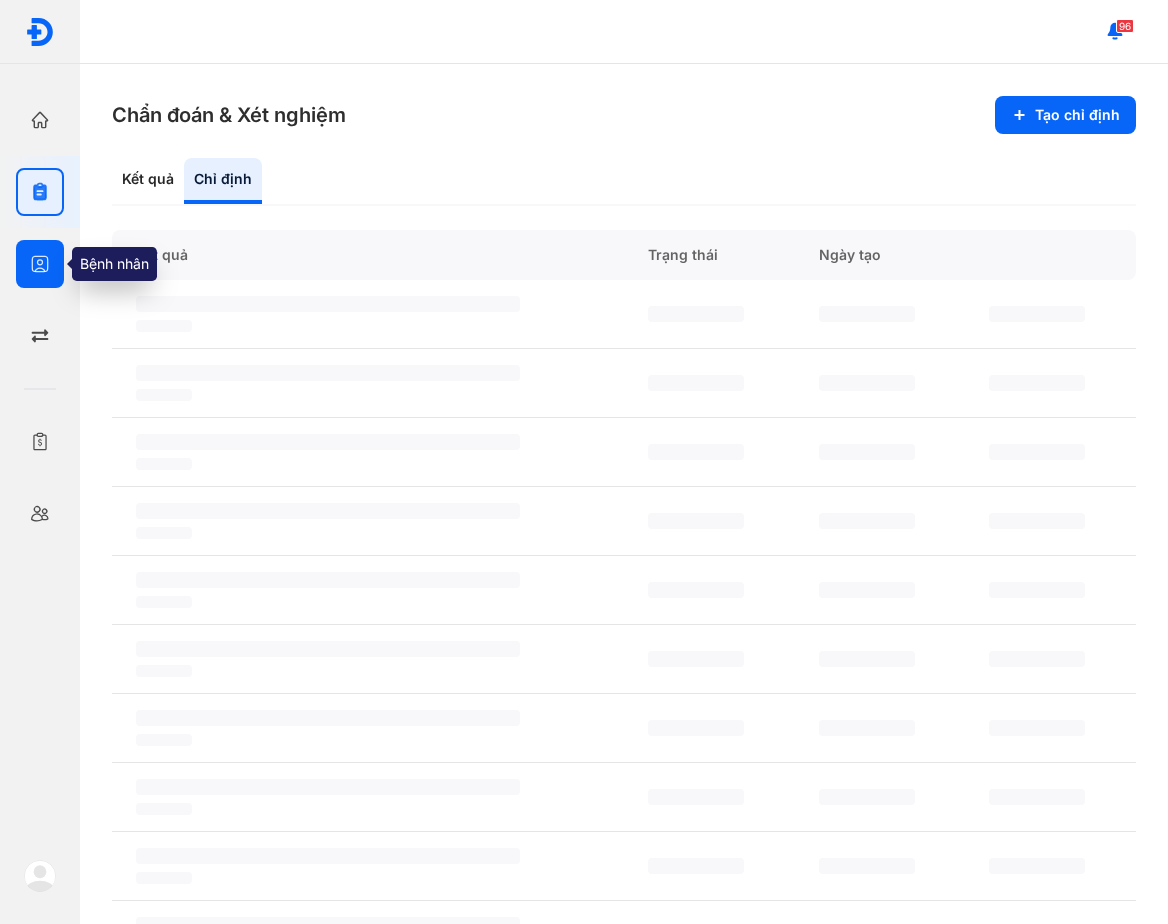 click at bounding box center [40, 264] 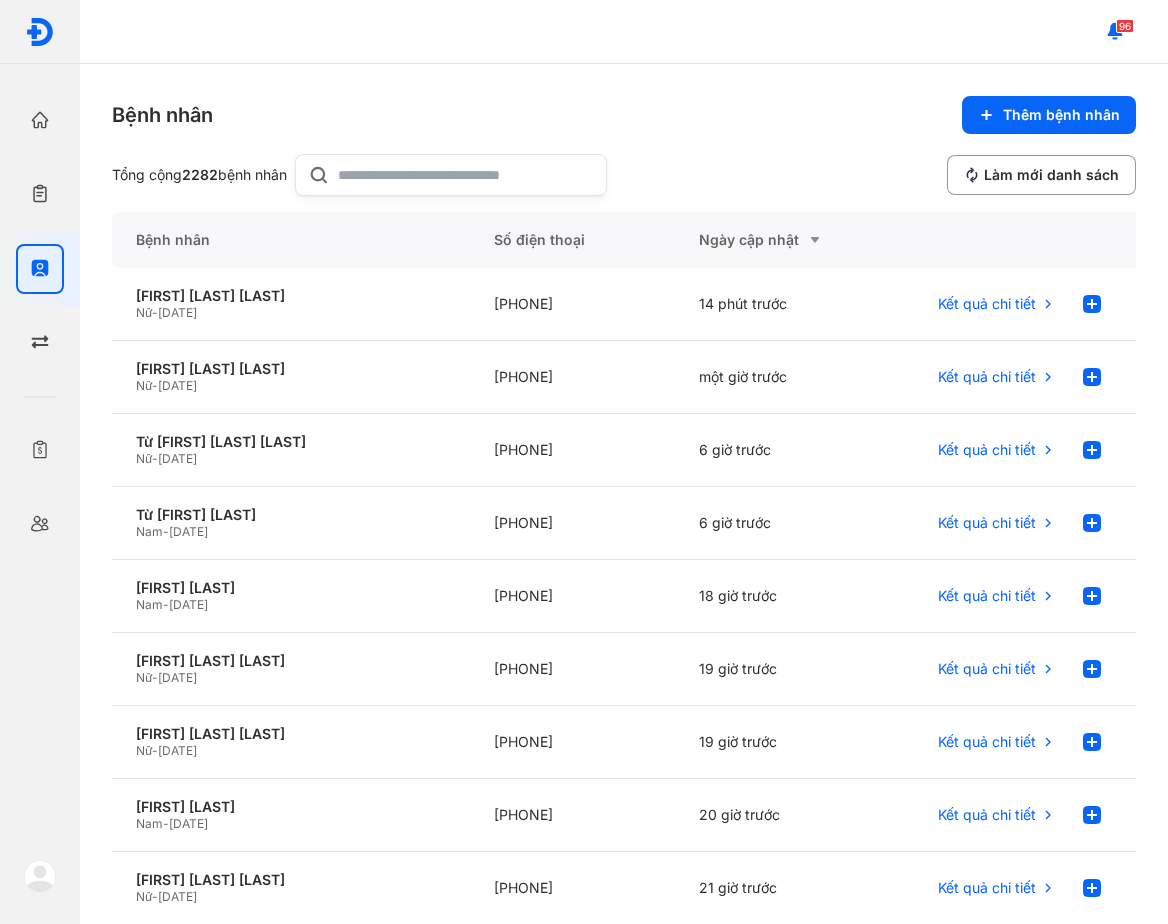click 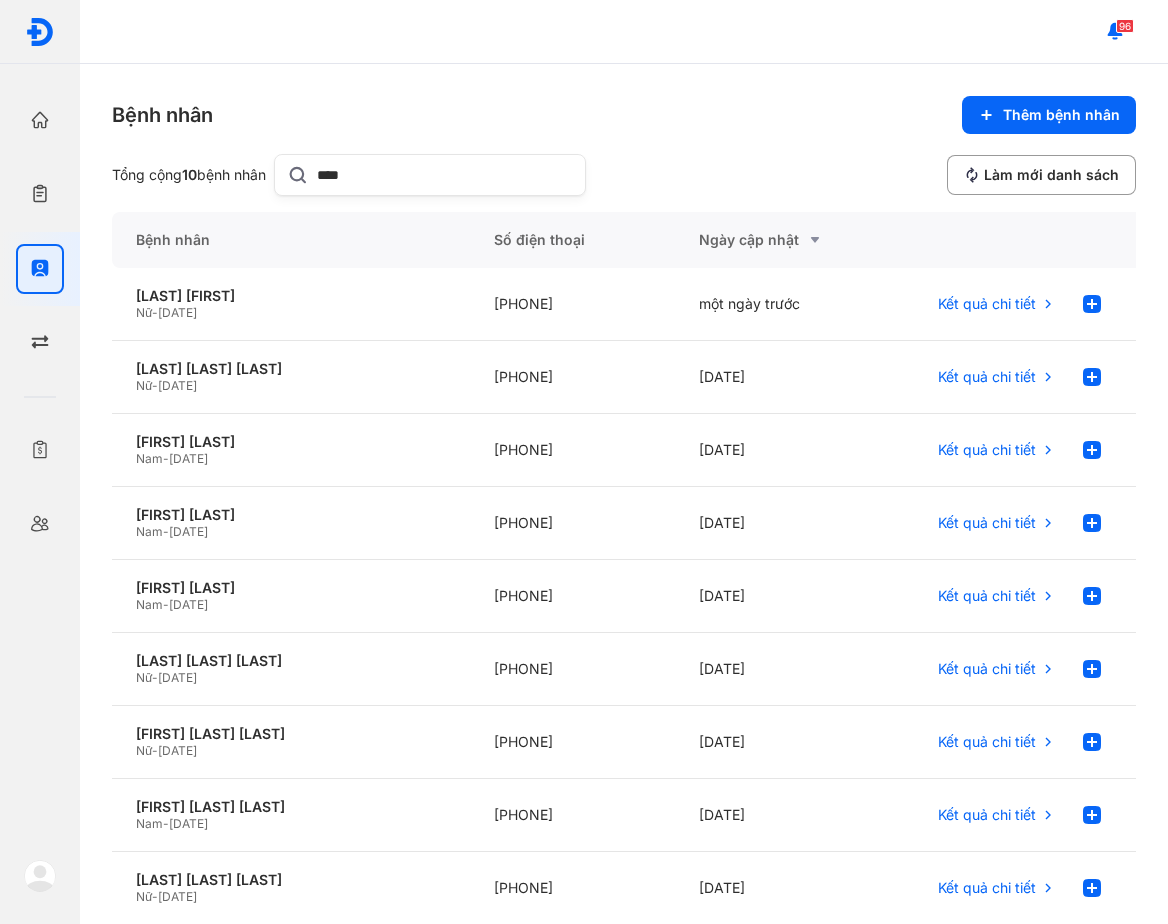 type on "****" 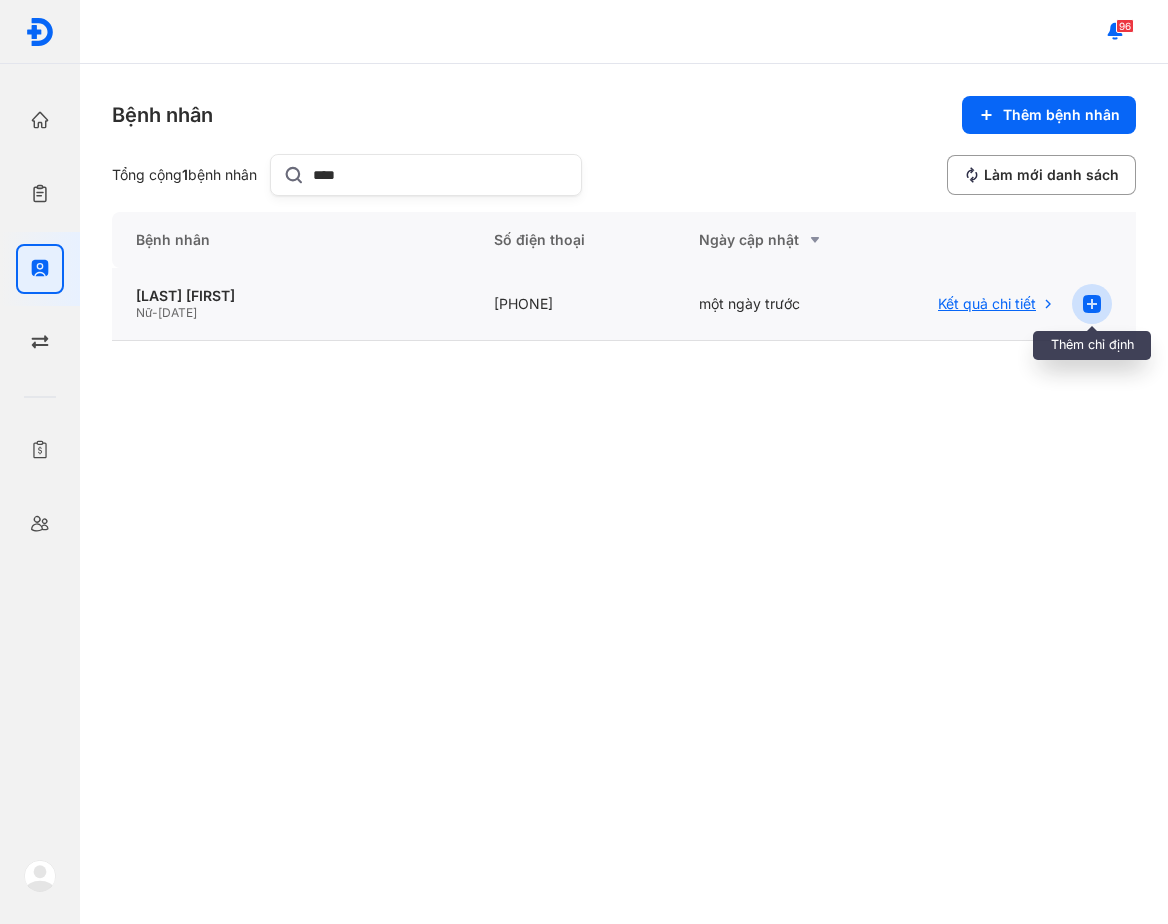 click 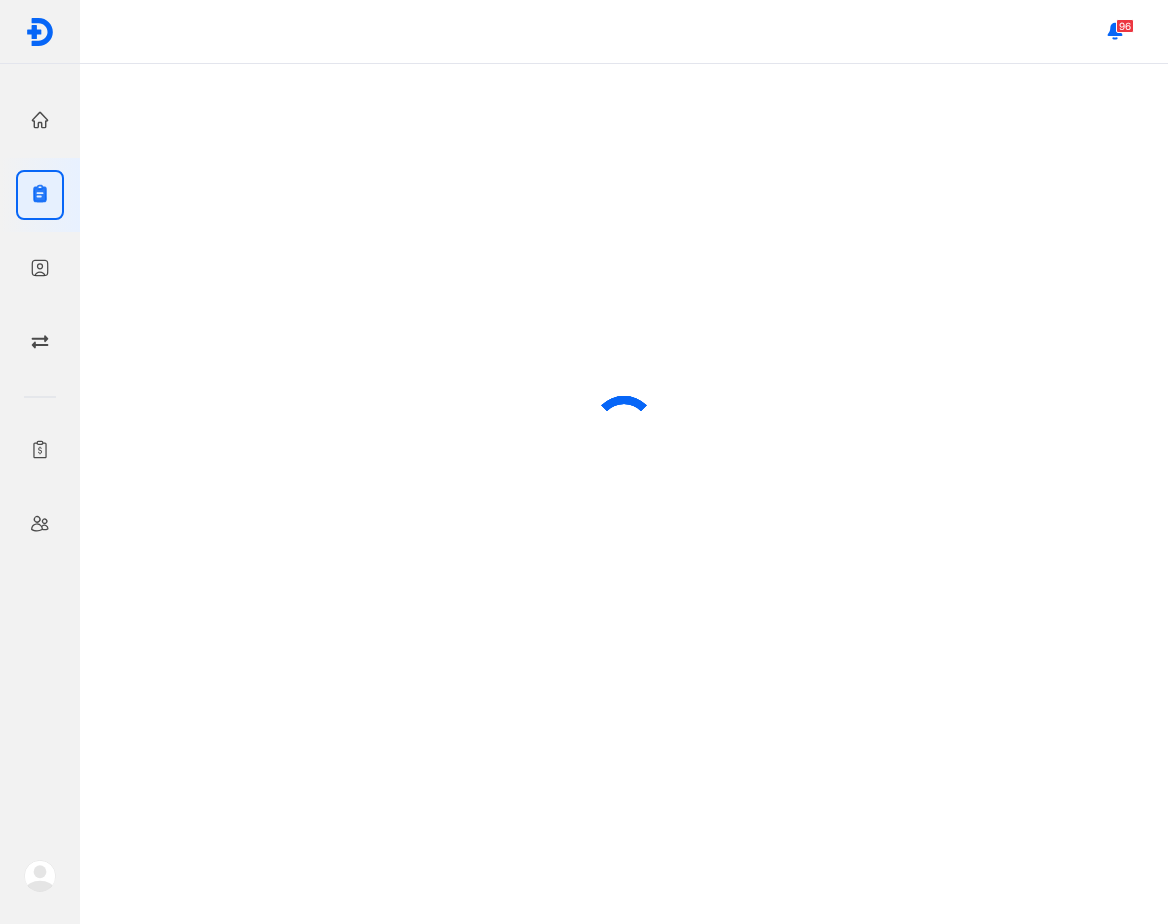 scroll, scrollTop: 0, scrollLeft: 0, axis: both 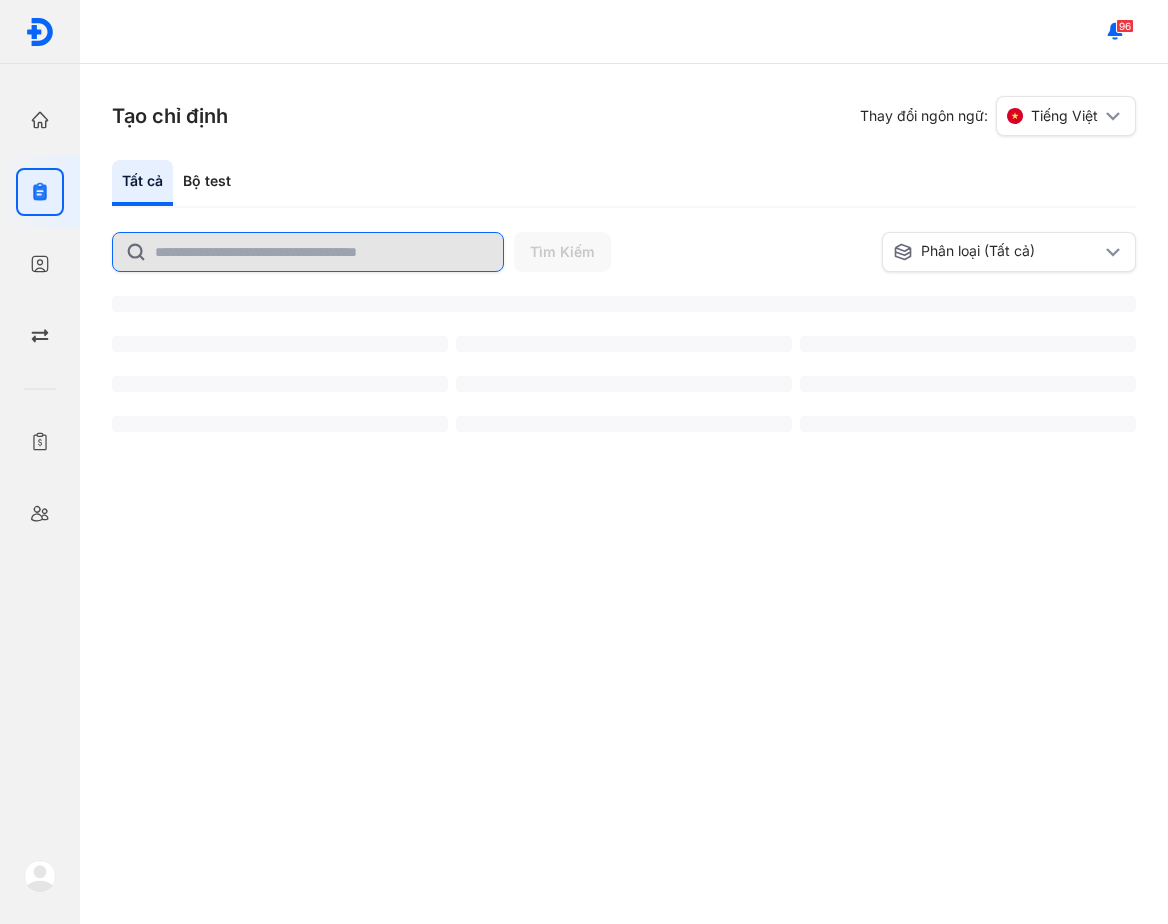 click 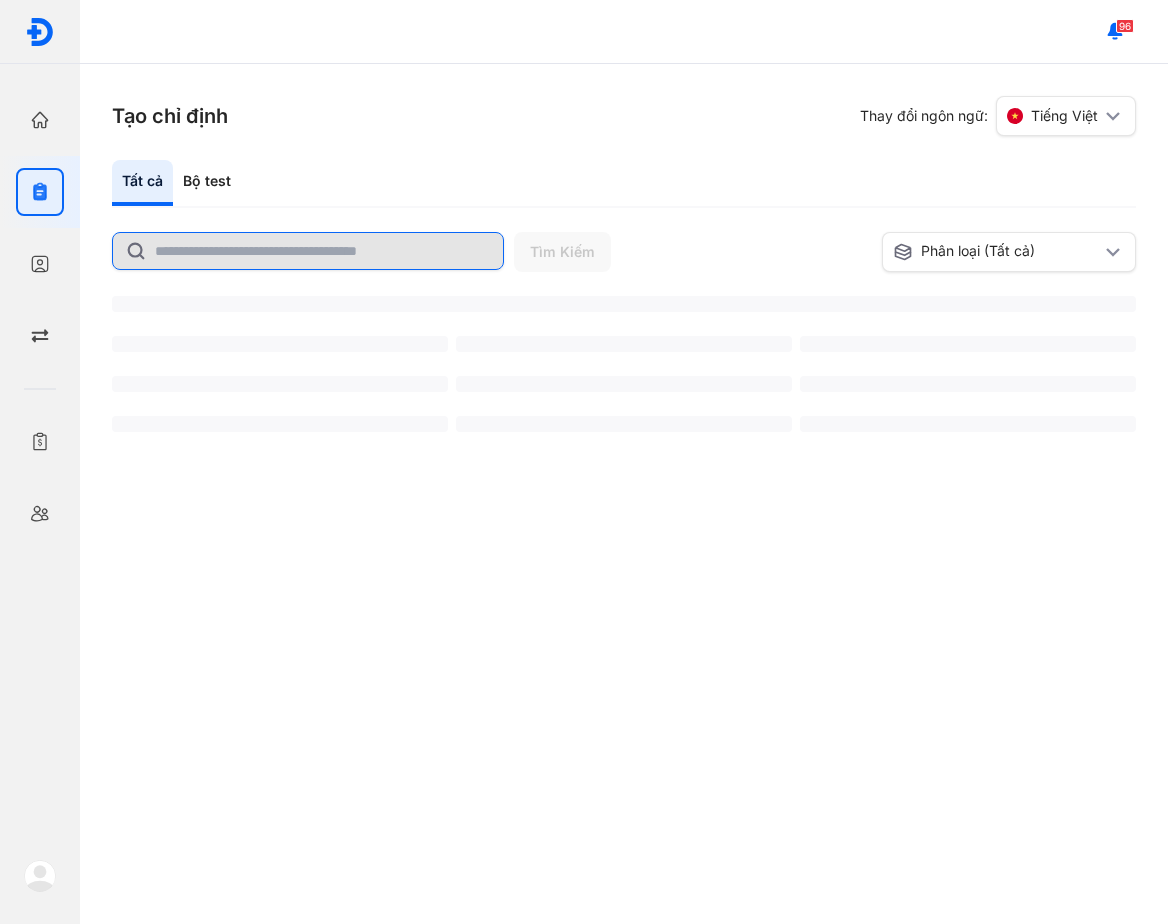 click 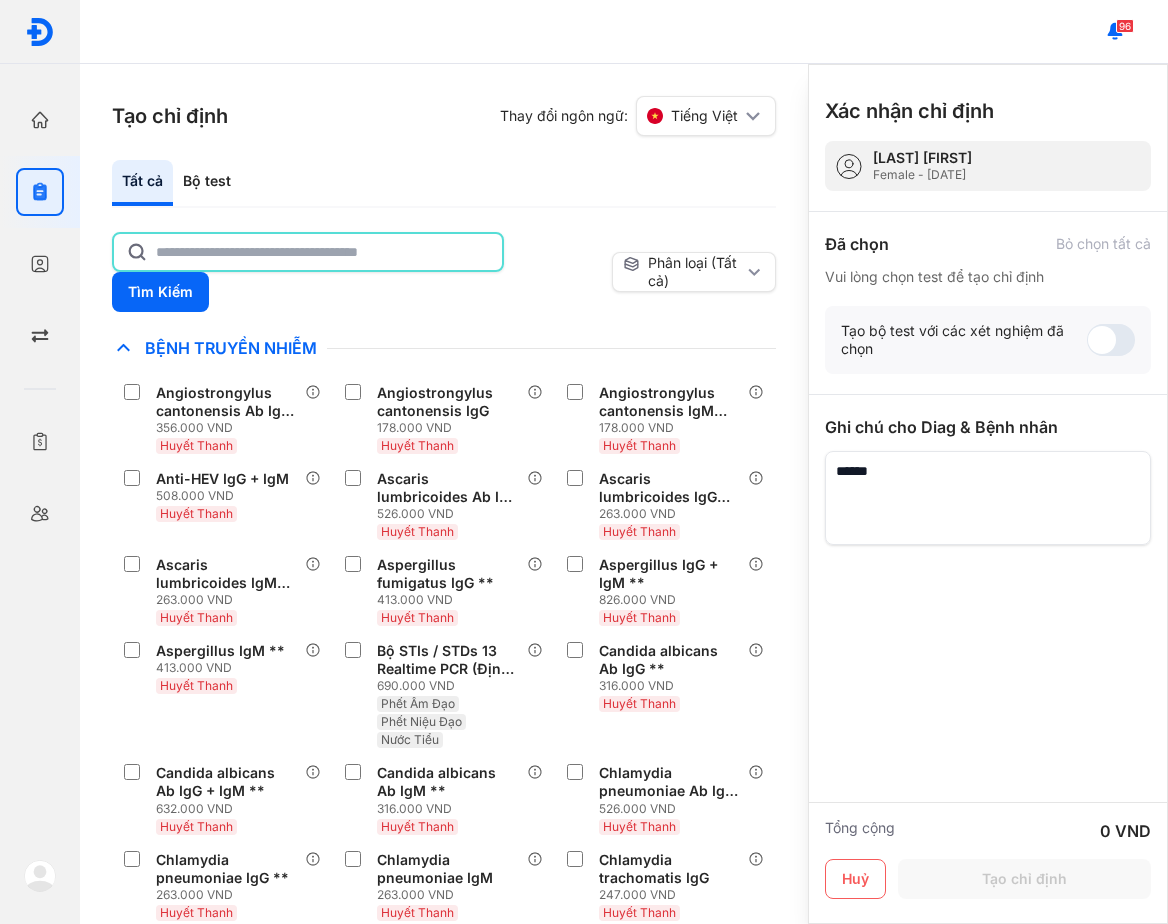 click 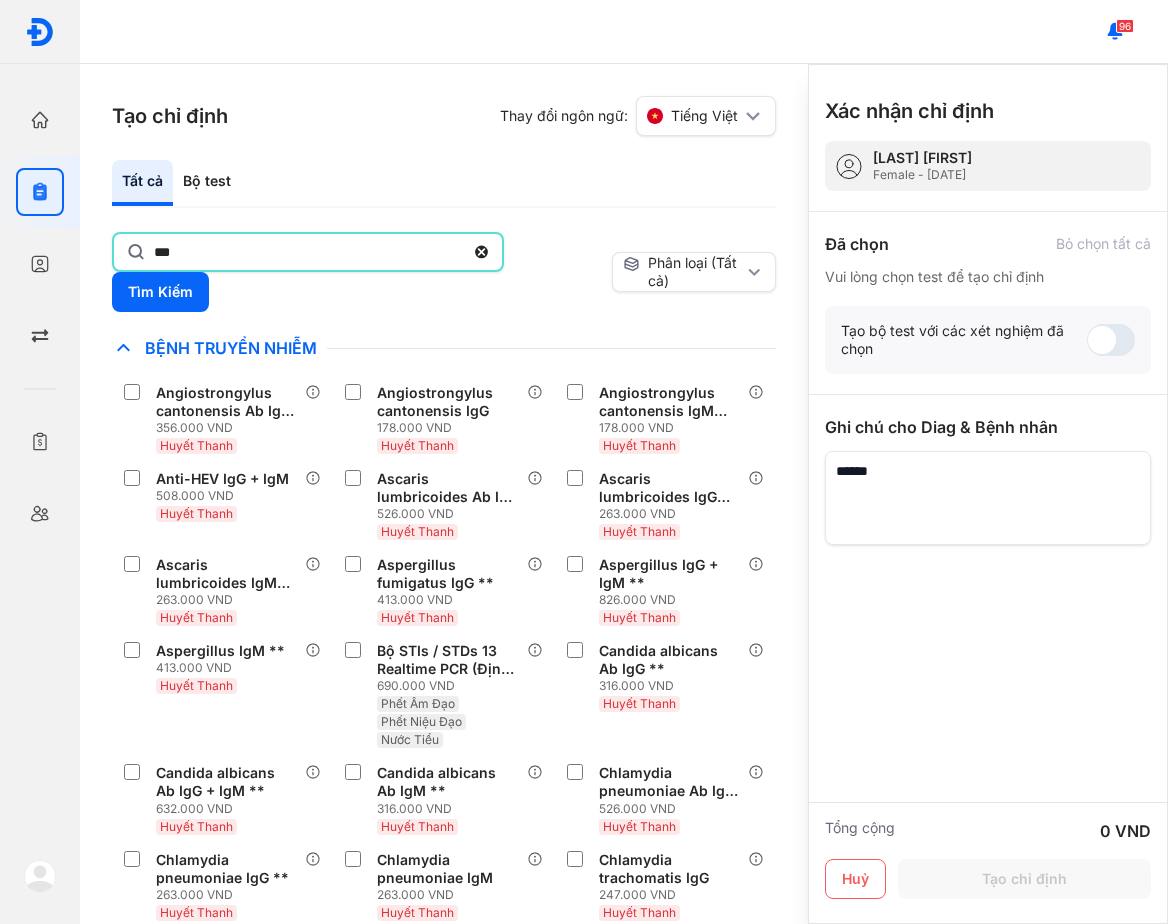 type on "***" 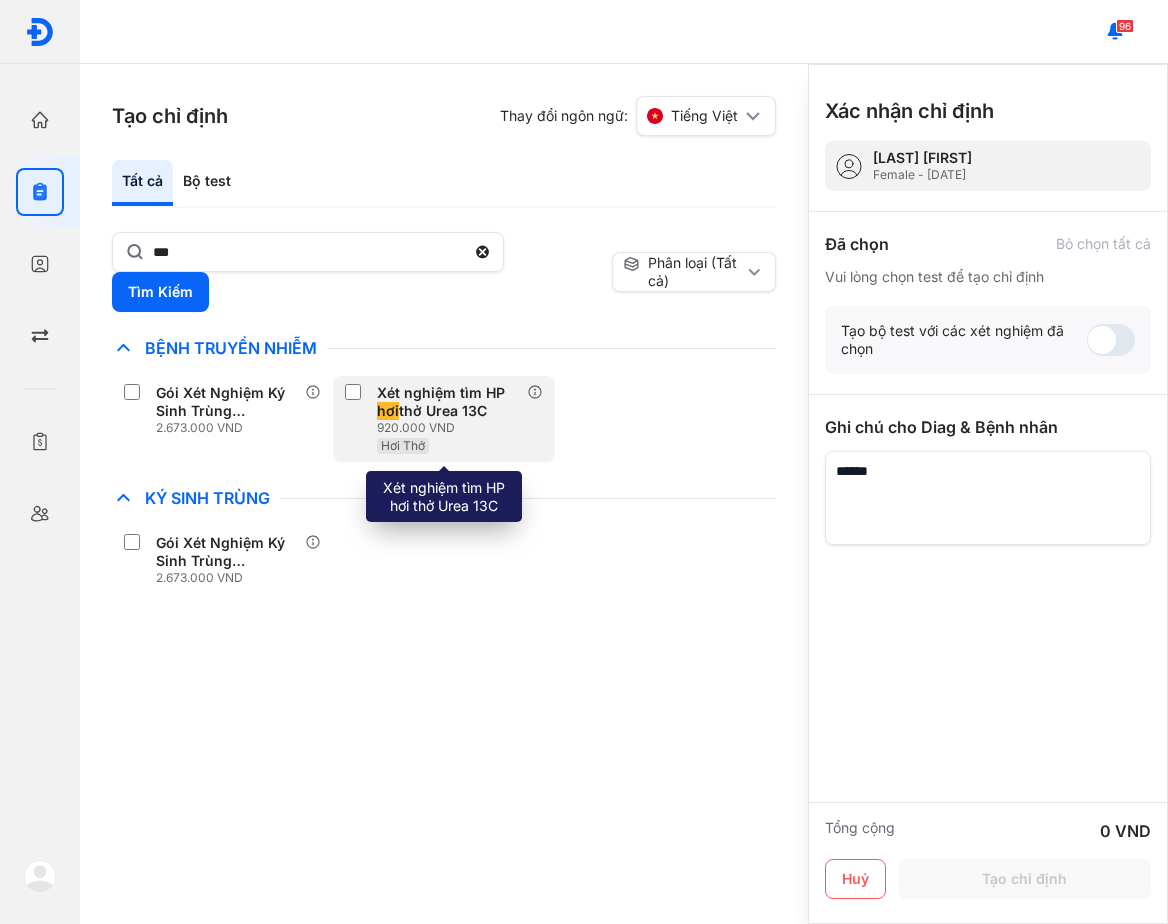 click on "Xét nghiệm tìm HP  hơi  thở Urea 13C" at bounding box center (447, 402) 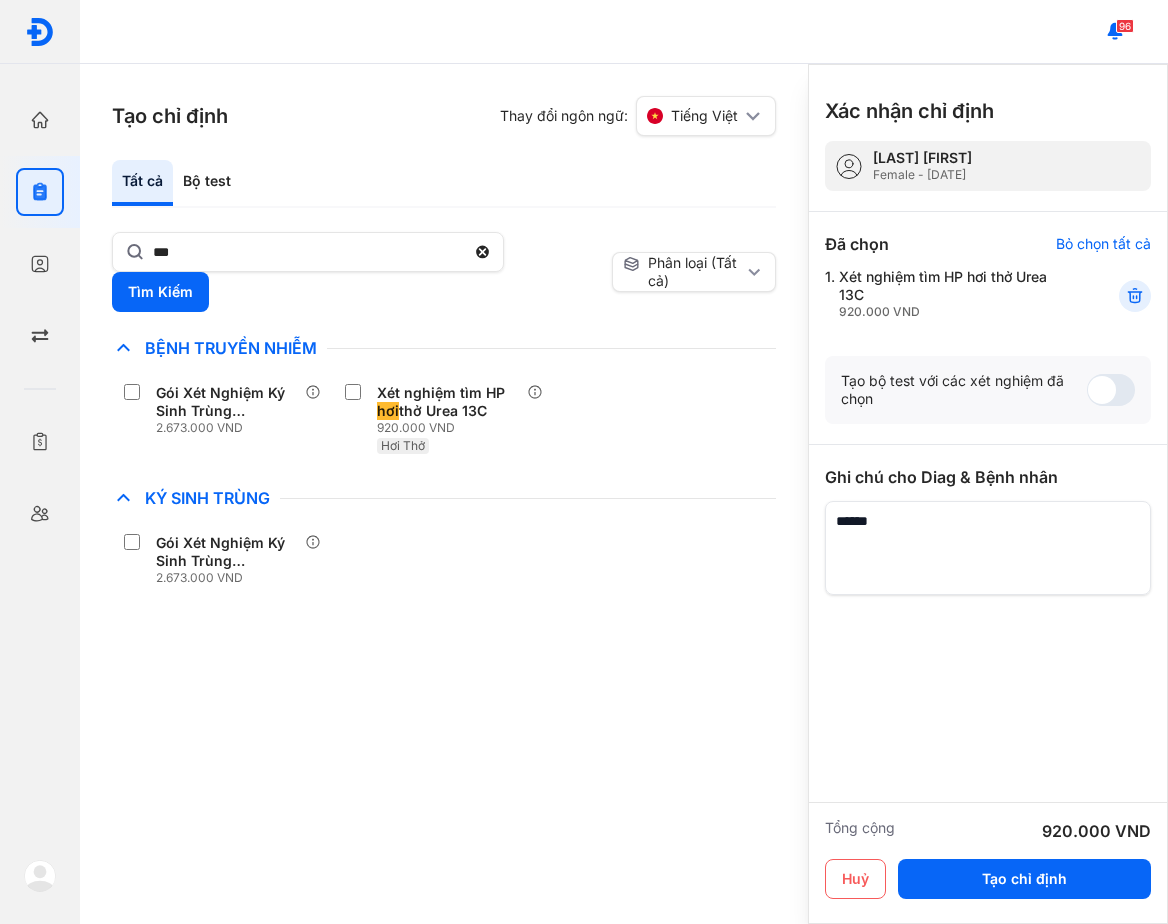 click at bounding box center (988, 548) 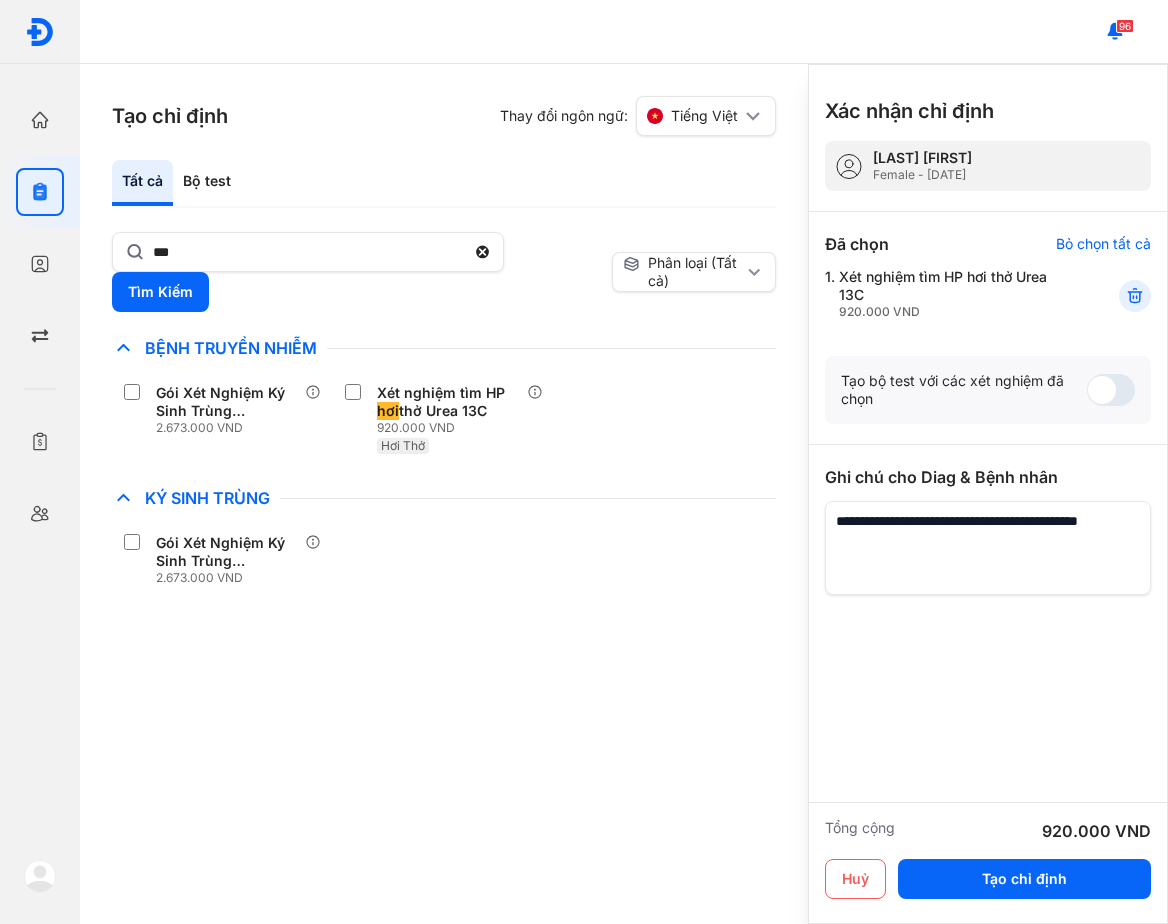 drag, startPoint x: 1025, startPoint y: 522, endPoint x: 1211, endPoint y: 508, distance: 186.52614 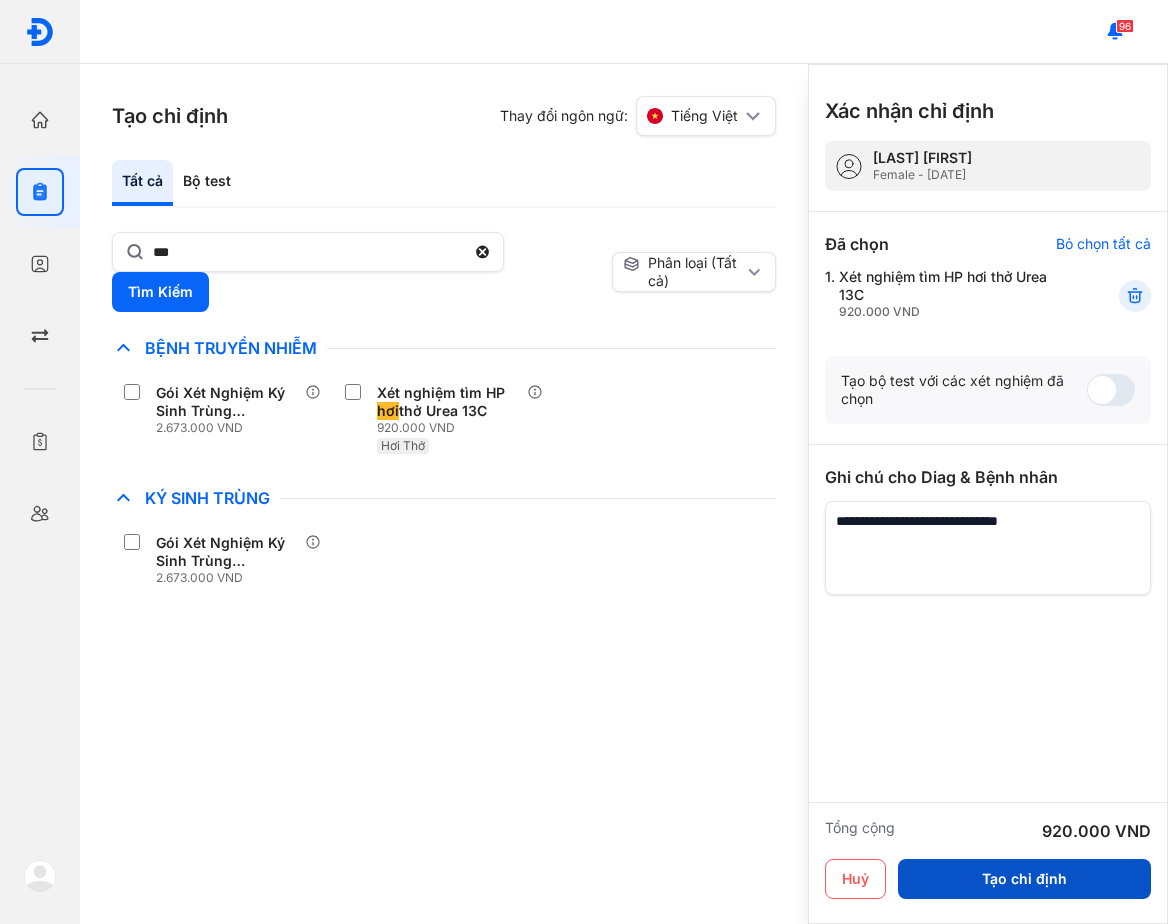 type on "**********" 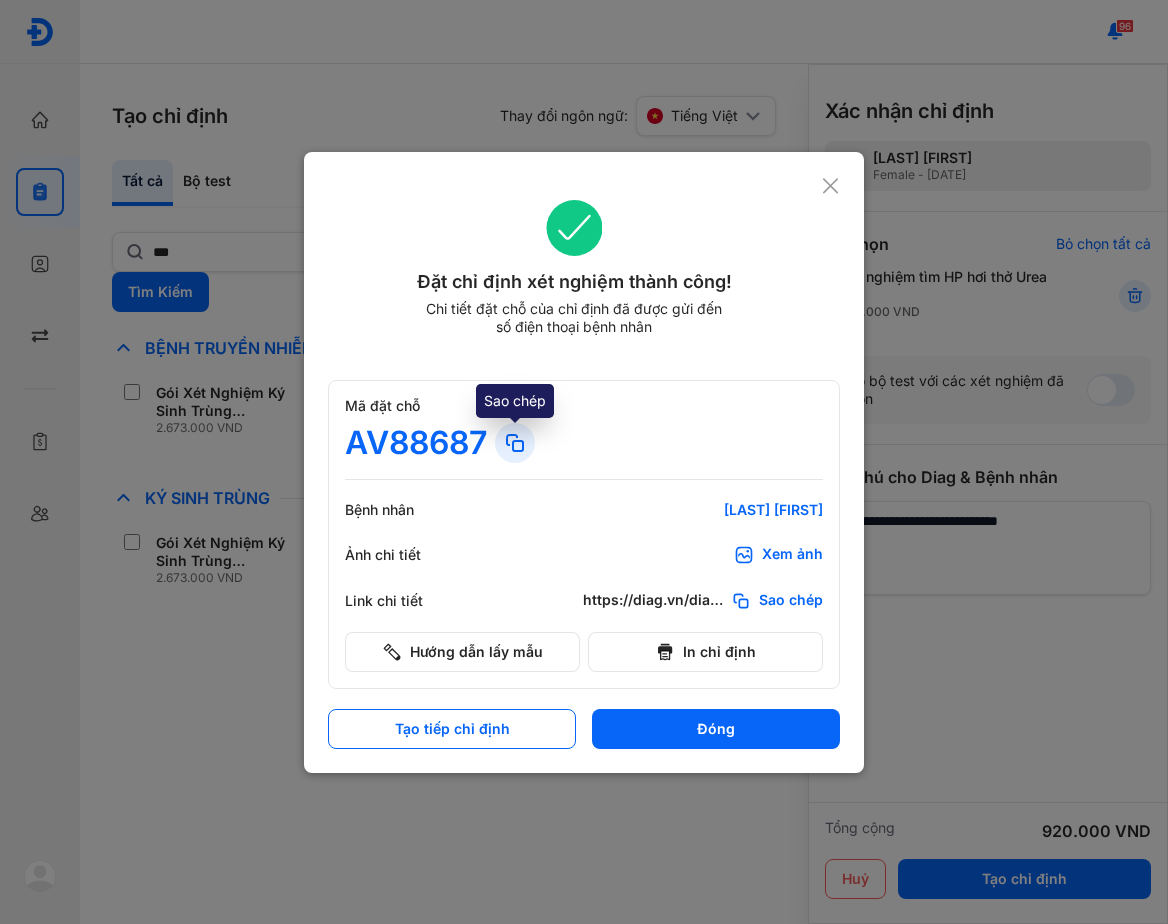 click 